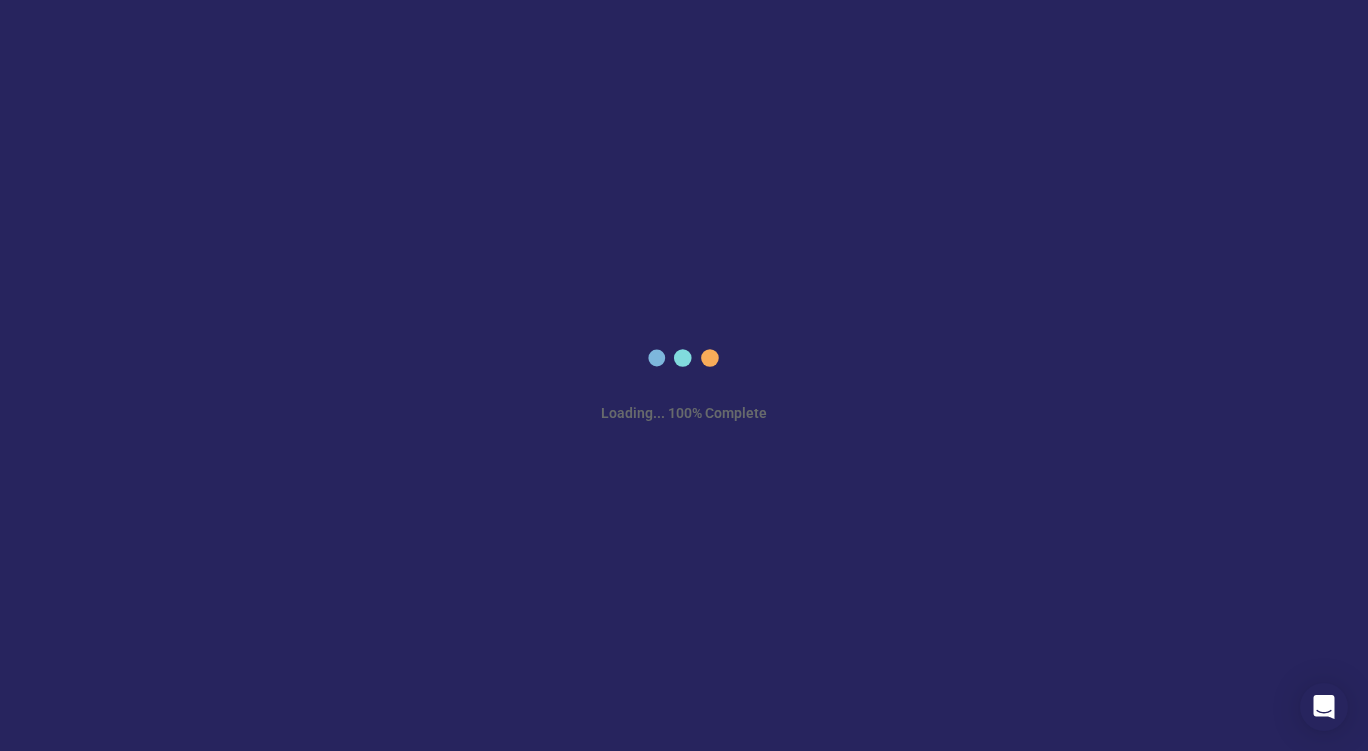 scroll, scrollTop: 0, scrollLeft: 0, axis: both 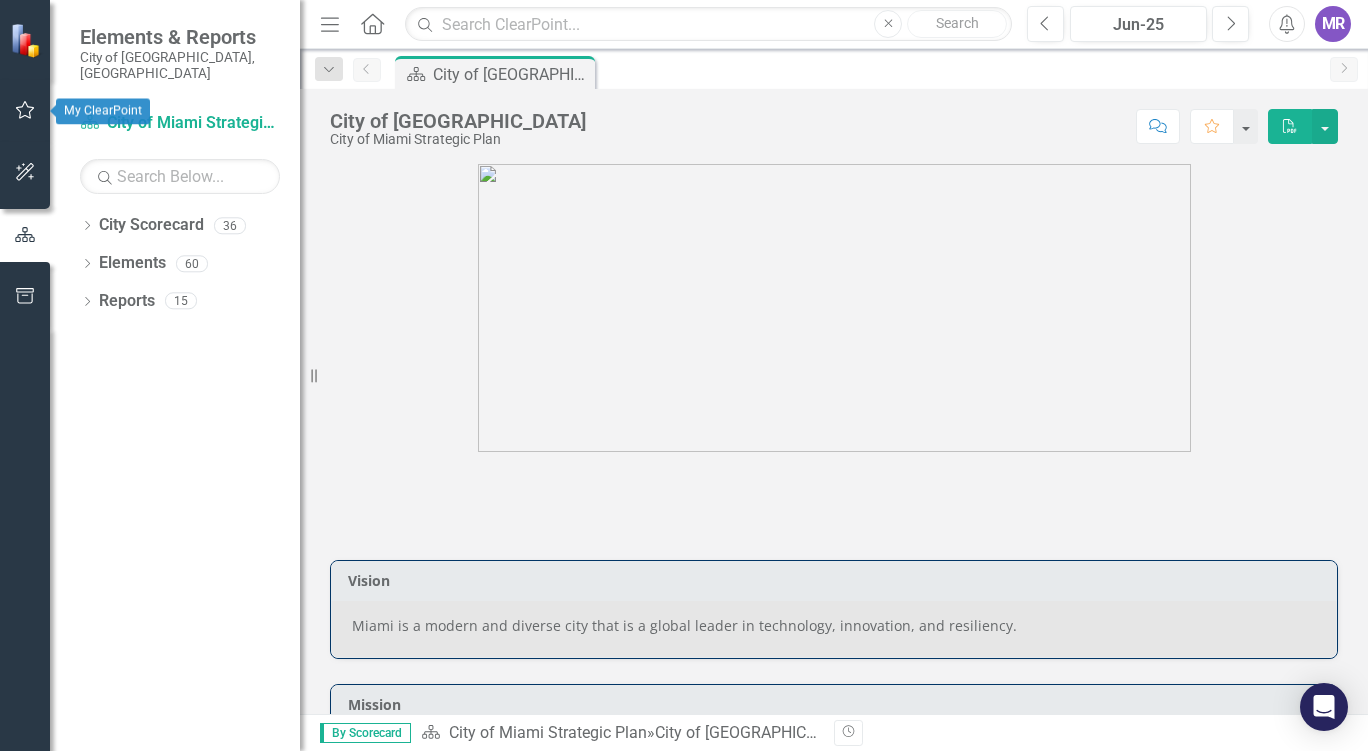 click 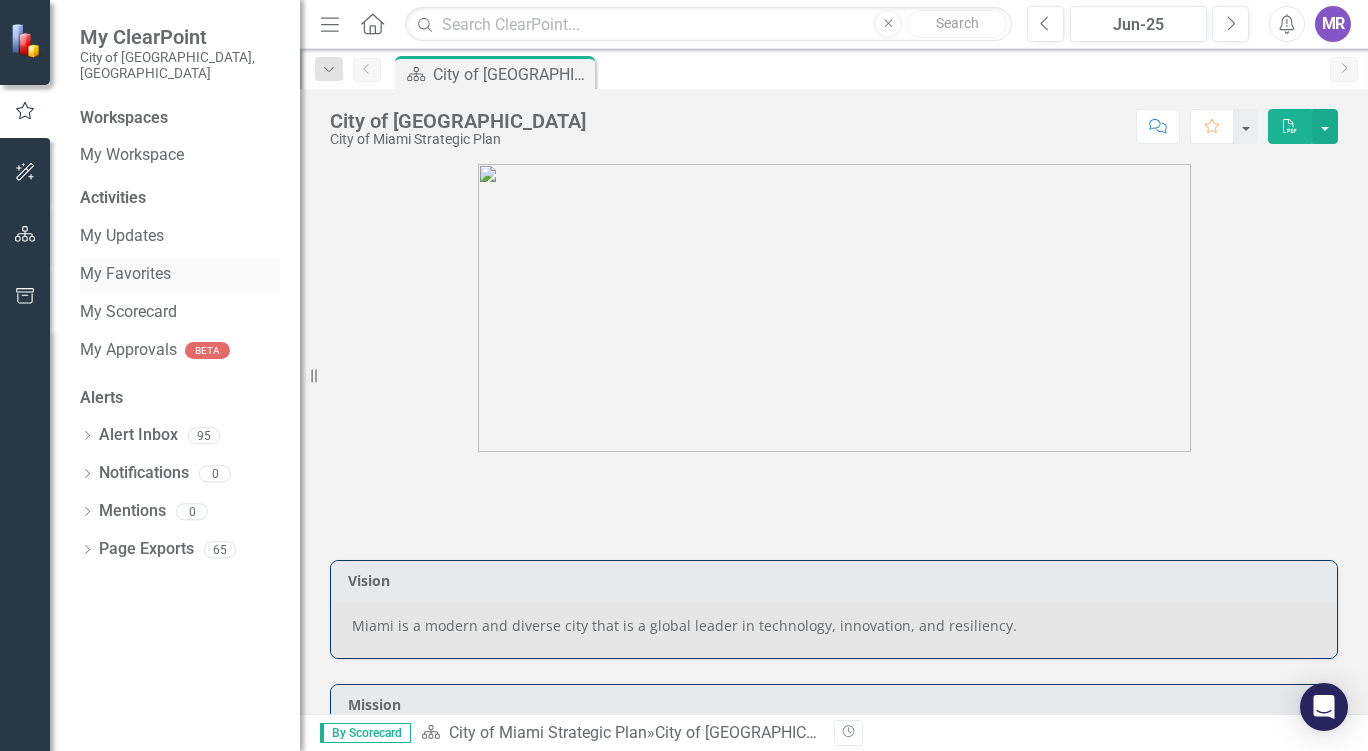 click on "My Favorites" at bounding box center [180, 274] 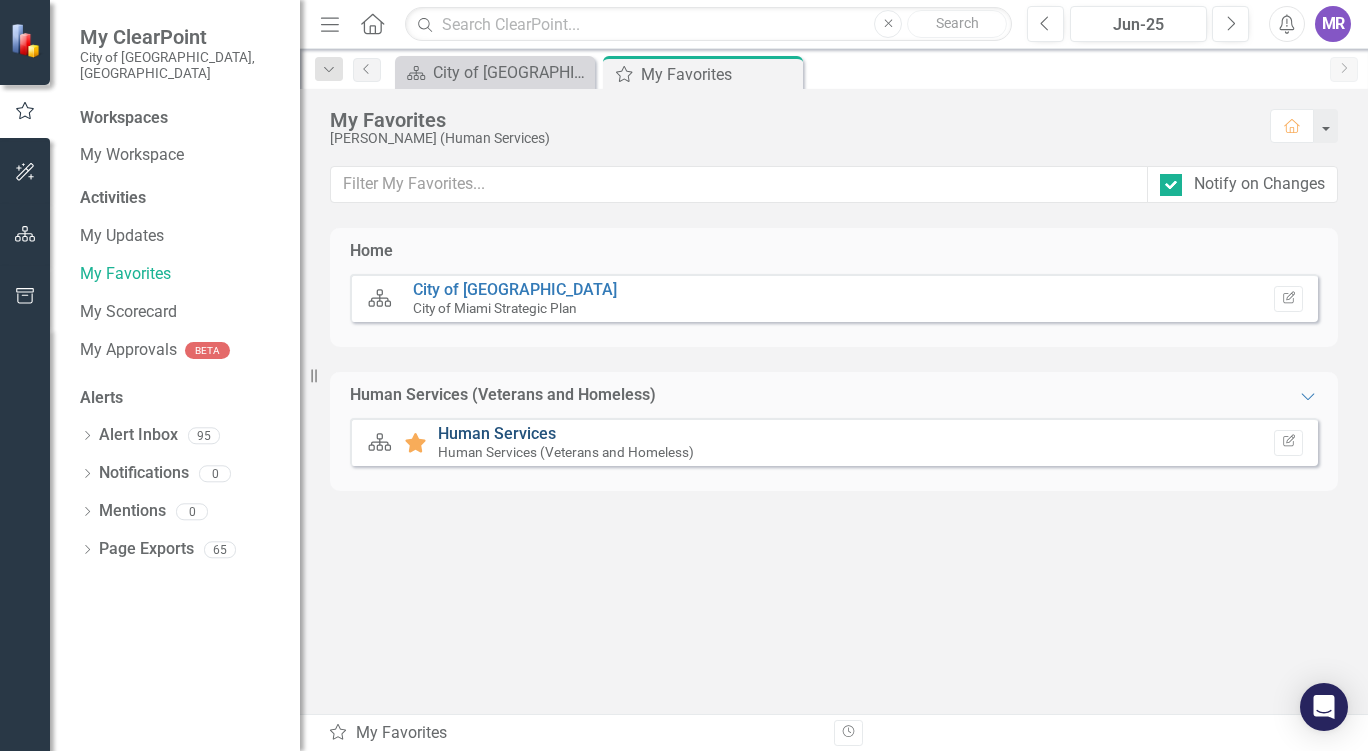 click on "Human Services" at bounding box center (497, 433) 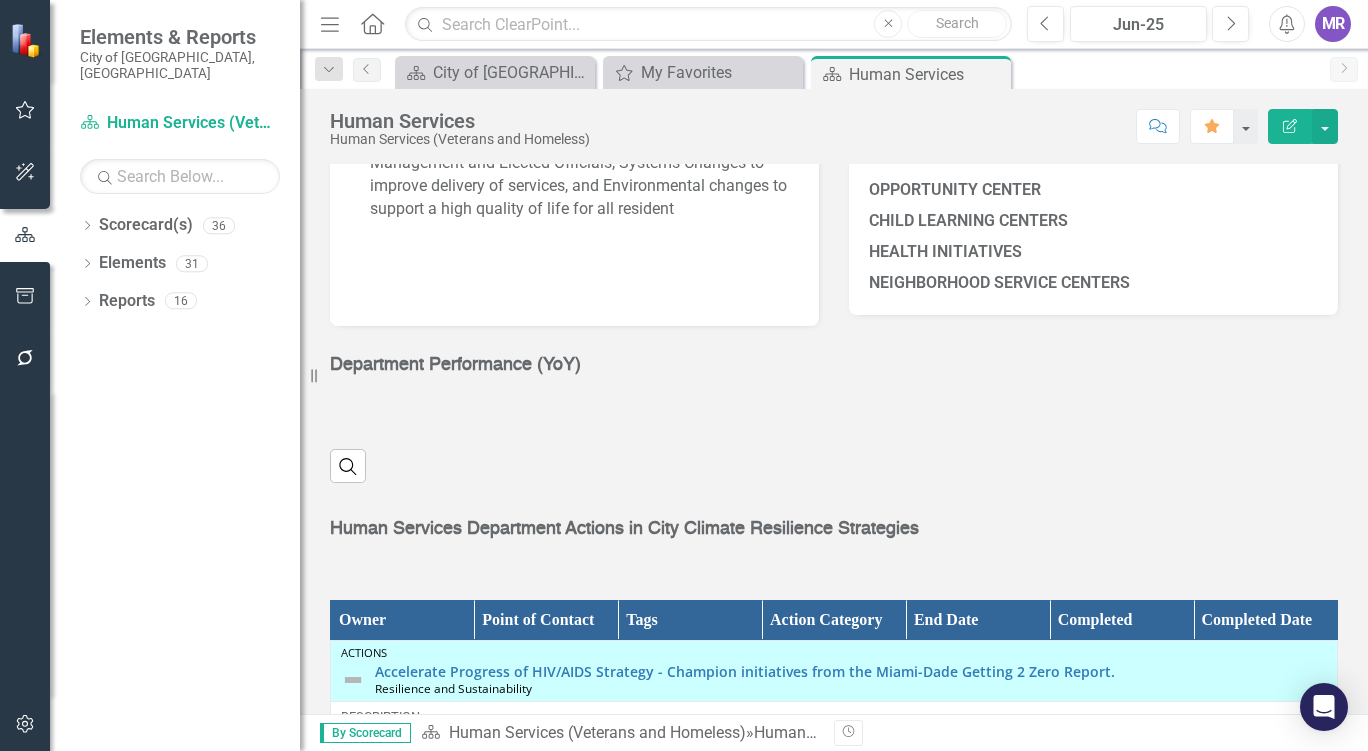 scroll, scrollTop: 1054, scrollLeft: 0, axis: vertical 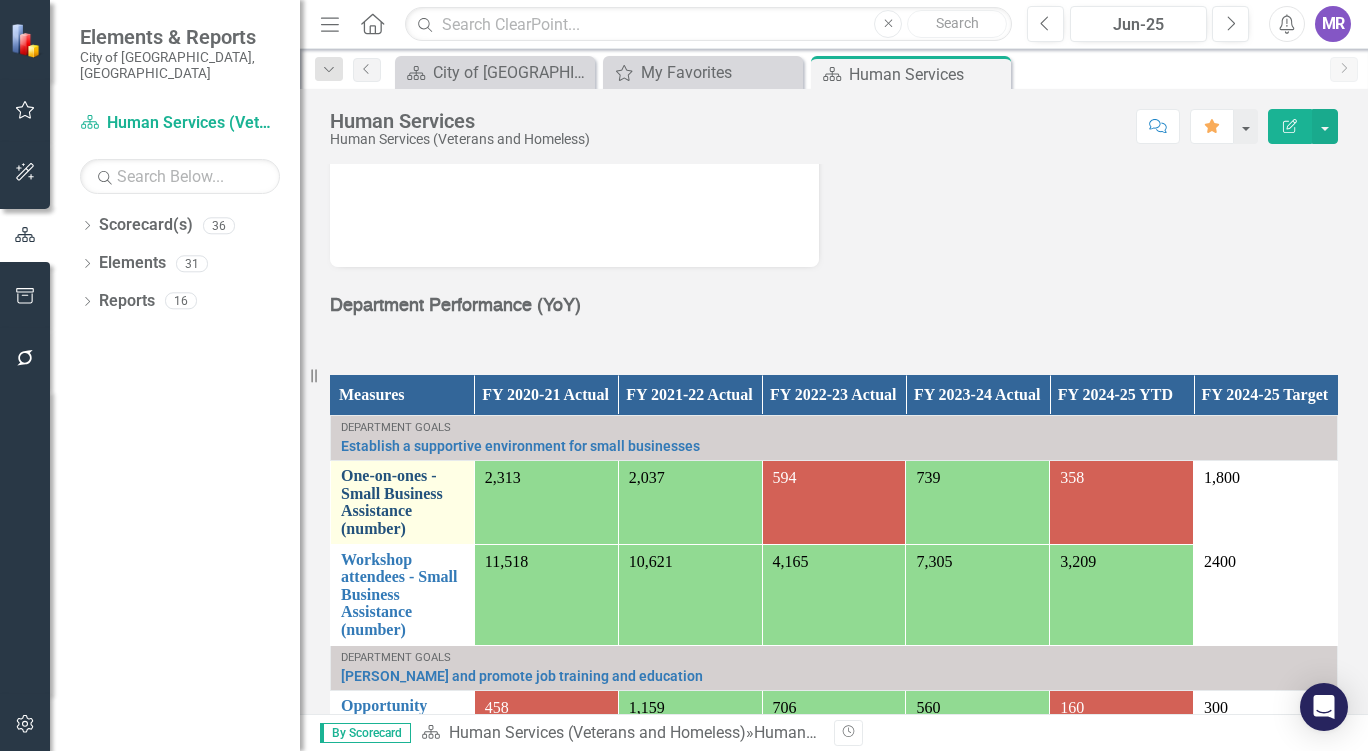 drag, startPoint x: 580, startPoint y: 424, endPoint x: 381, endPoint y: 484, distance: 207.8485 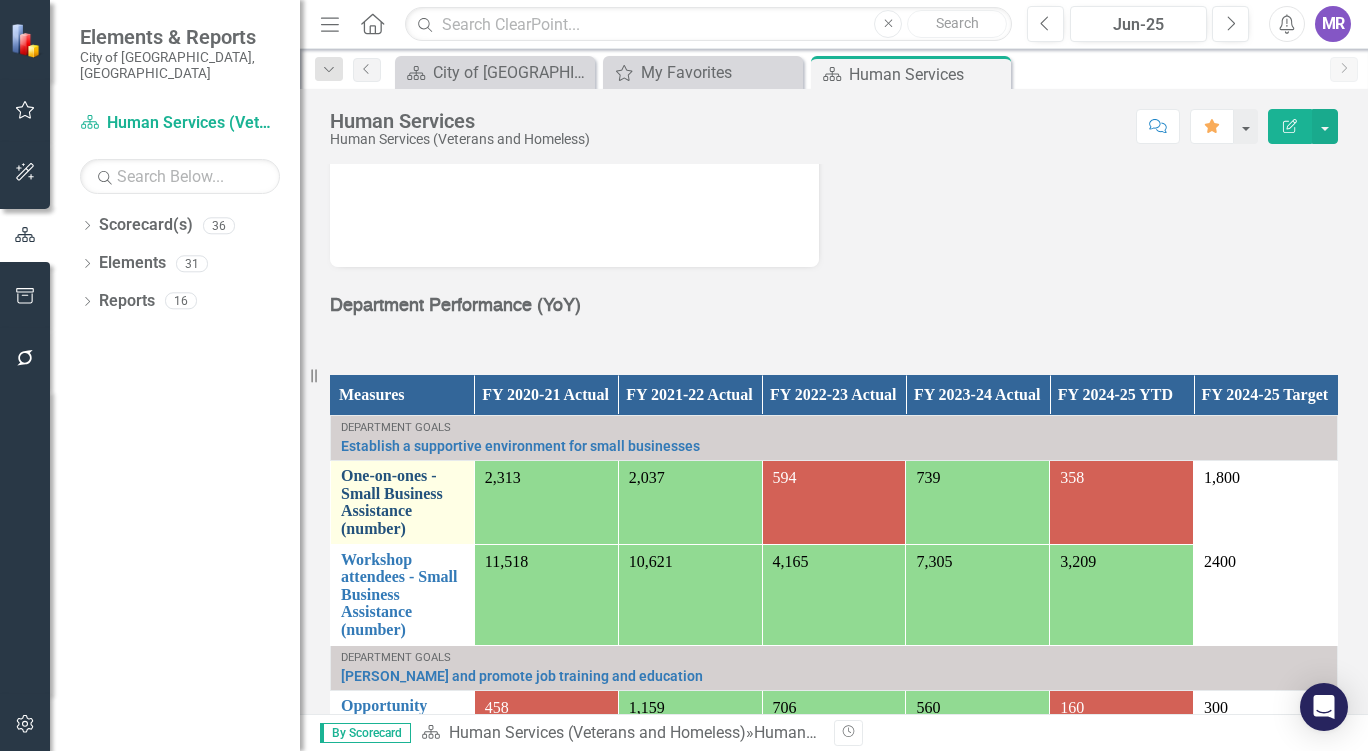 click on "One-on-ones - Small Business Assistance (number)" at bounding box center (402, 502) 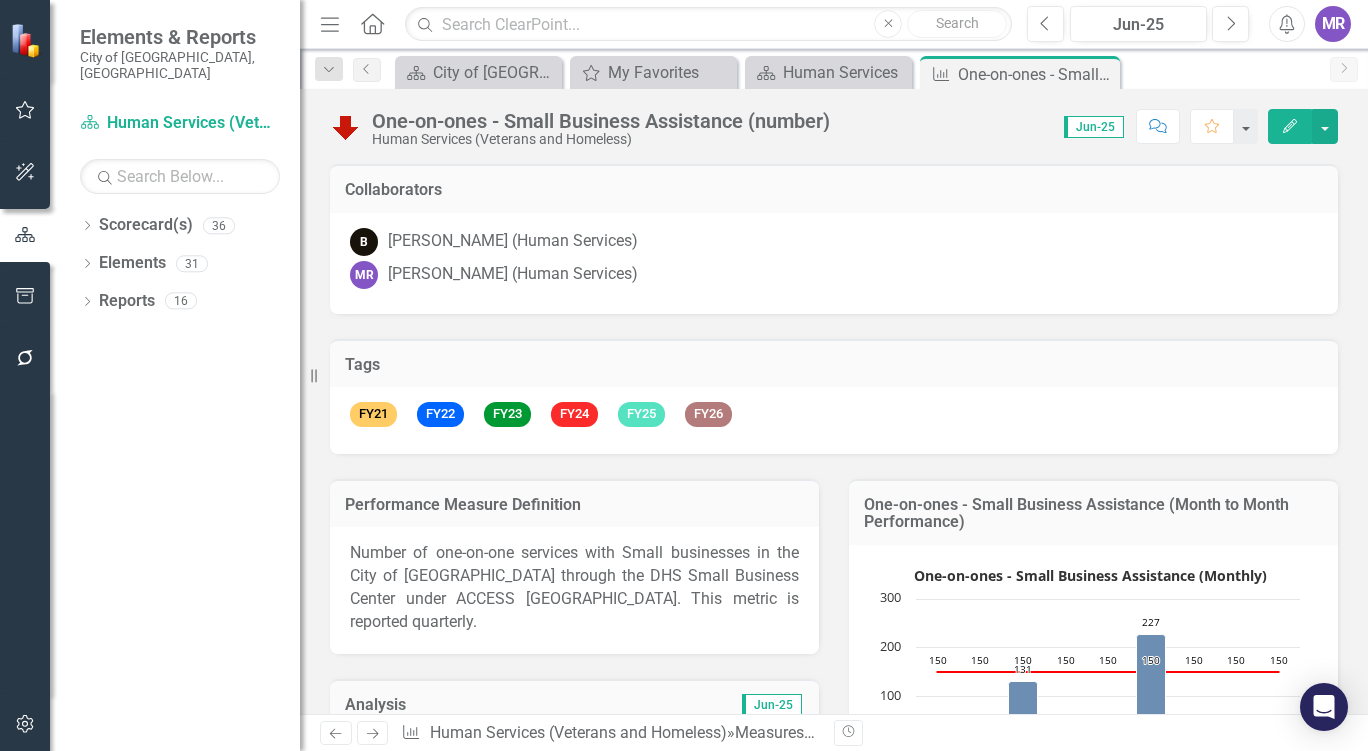 click on "FY21 FY22 FY23 FY24 FY25 FY26" at bounding box center [834, 420] 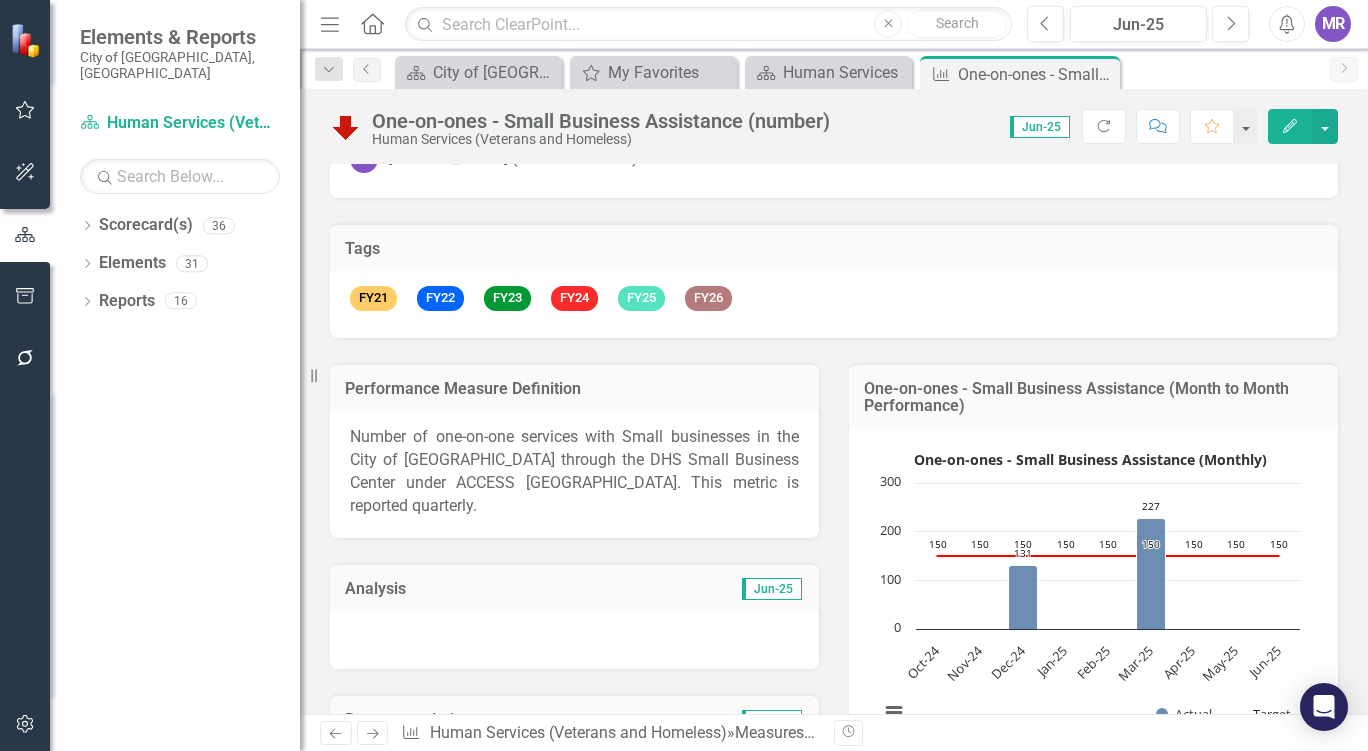 scroll, scrollTop: 0, scrollLeft: 0, axis: both 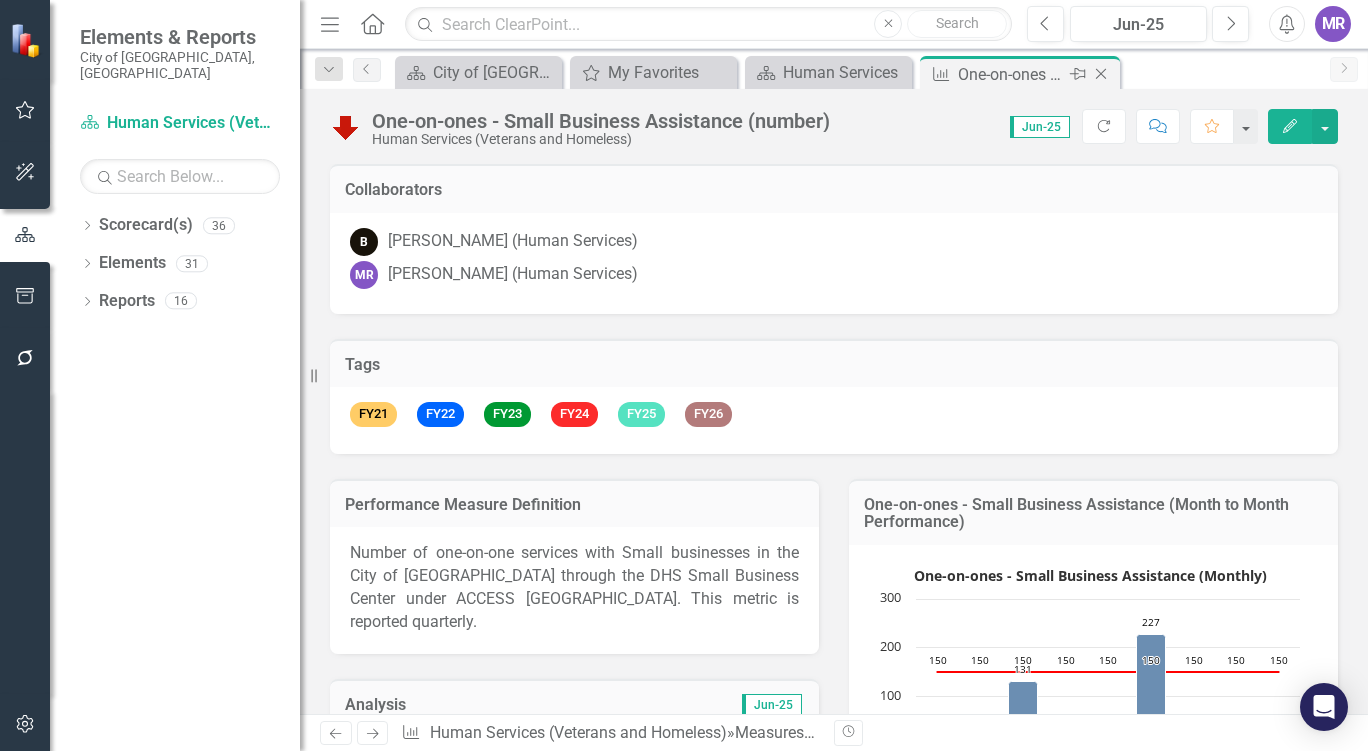 click on "Close" 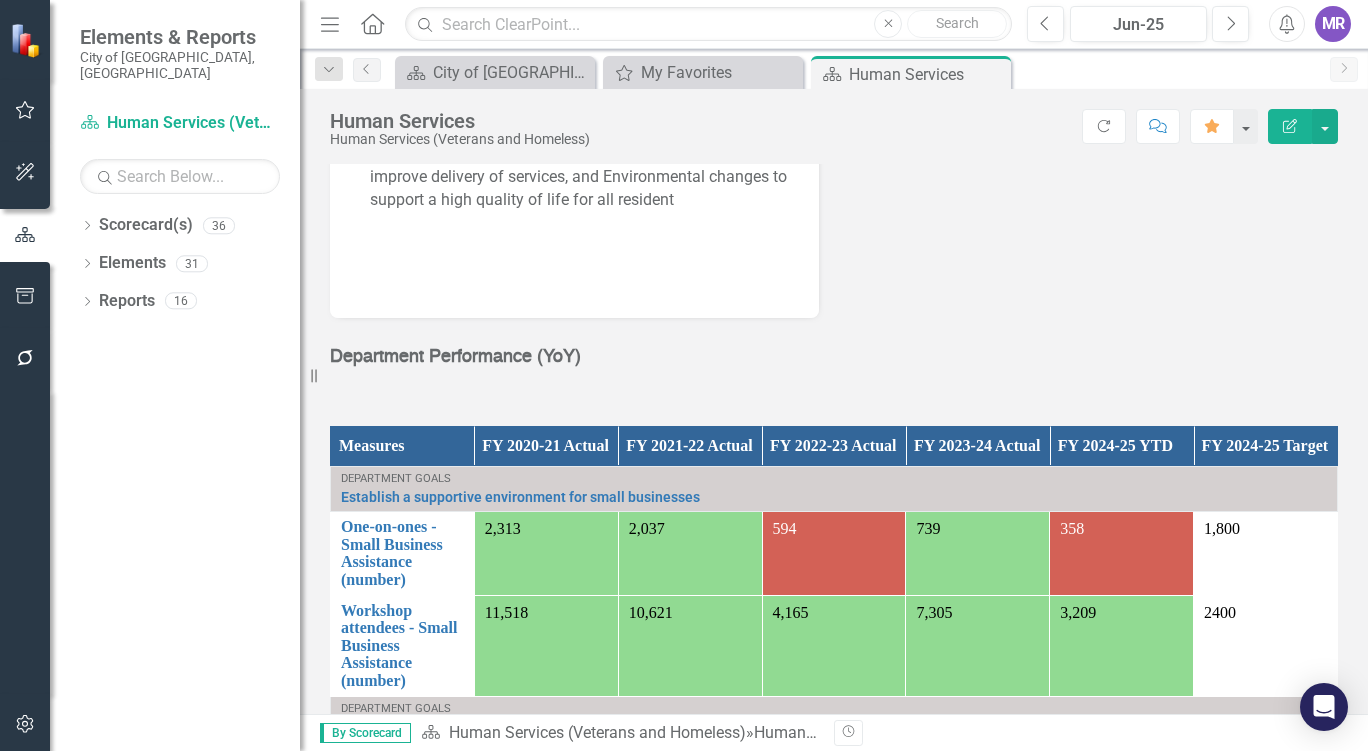 scroll, scrollTop: 1455, scrollLeft: 0, axis: vertical 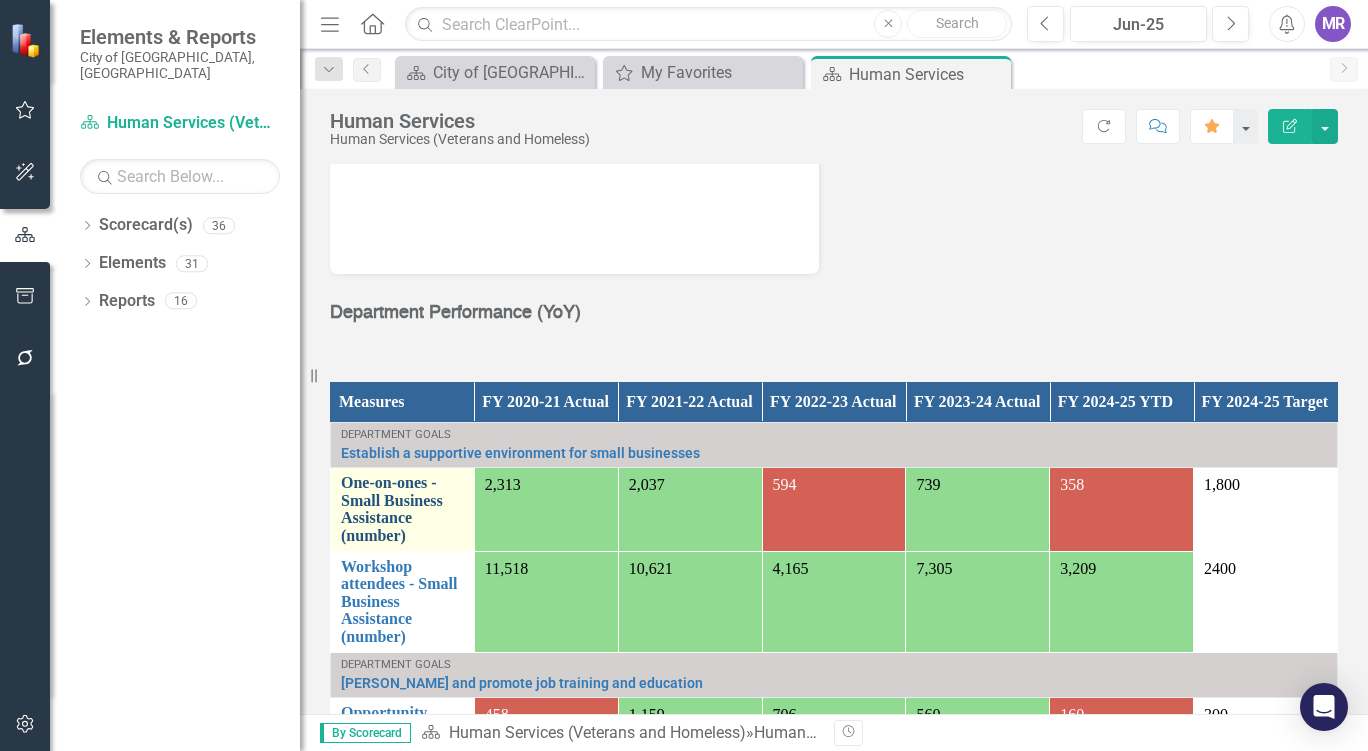 click on "One-on-ones - Small Business Assistance (number)" at bounding box center (402, 509) 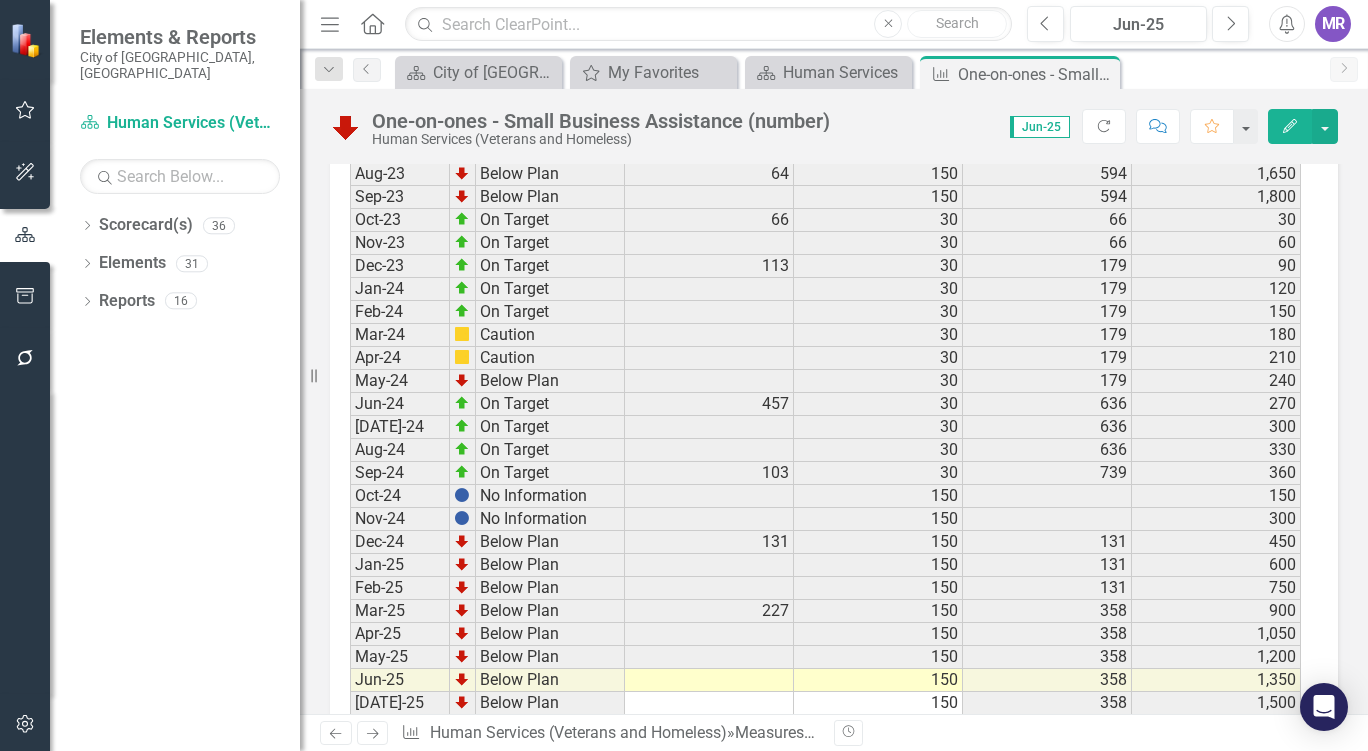 scroll, scrollTop: 2816, scrollLeft: 0, axis: vertical 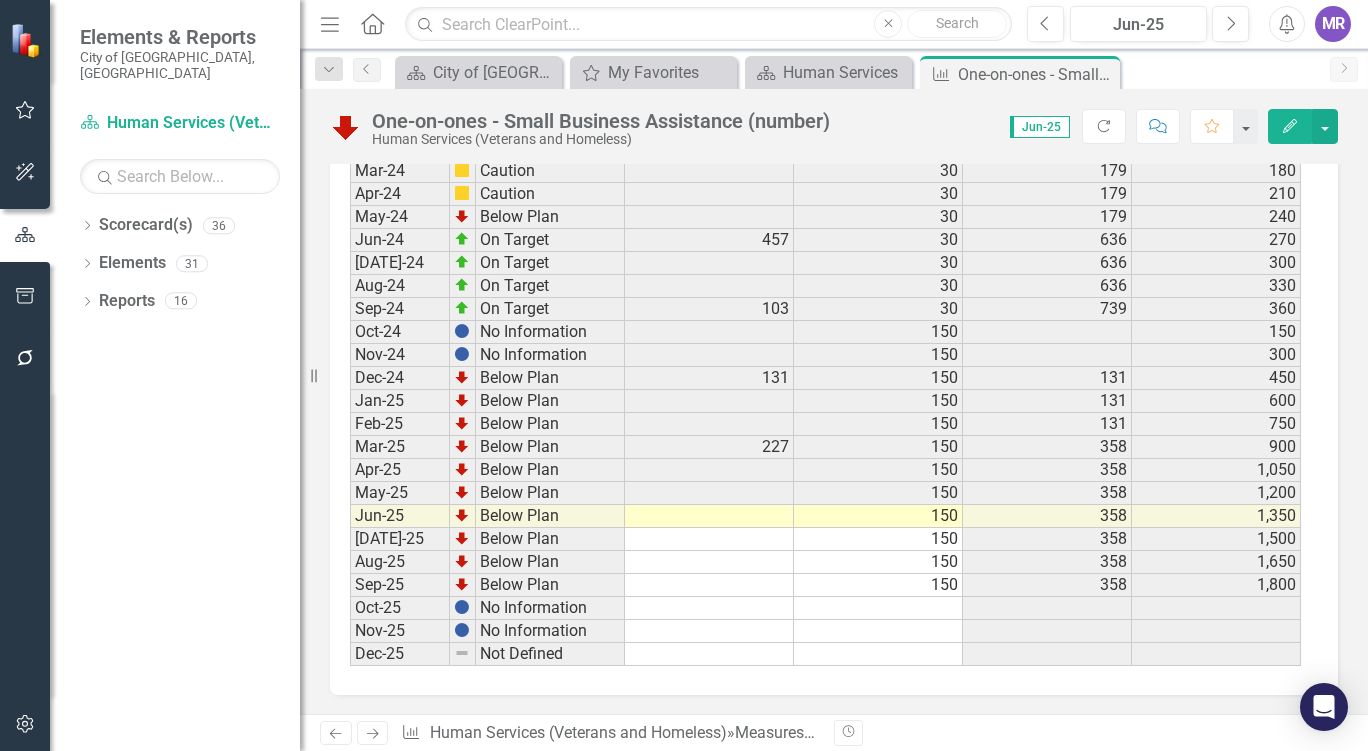 click on "150" at bounding box center [878, 424] 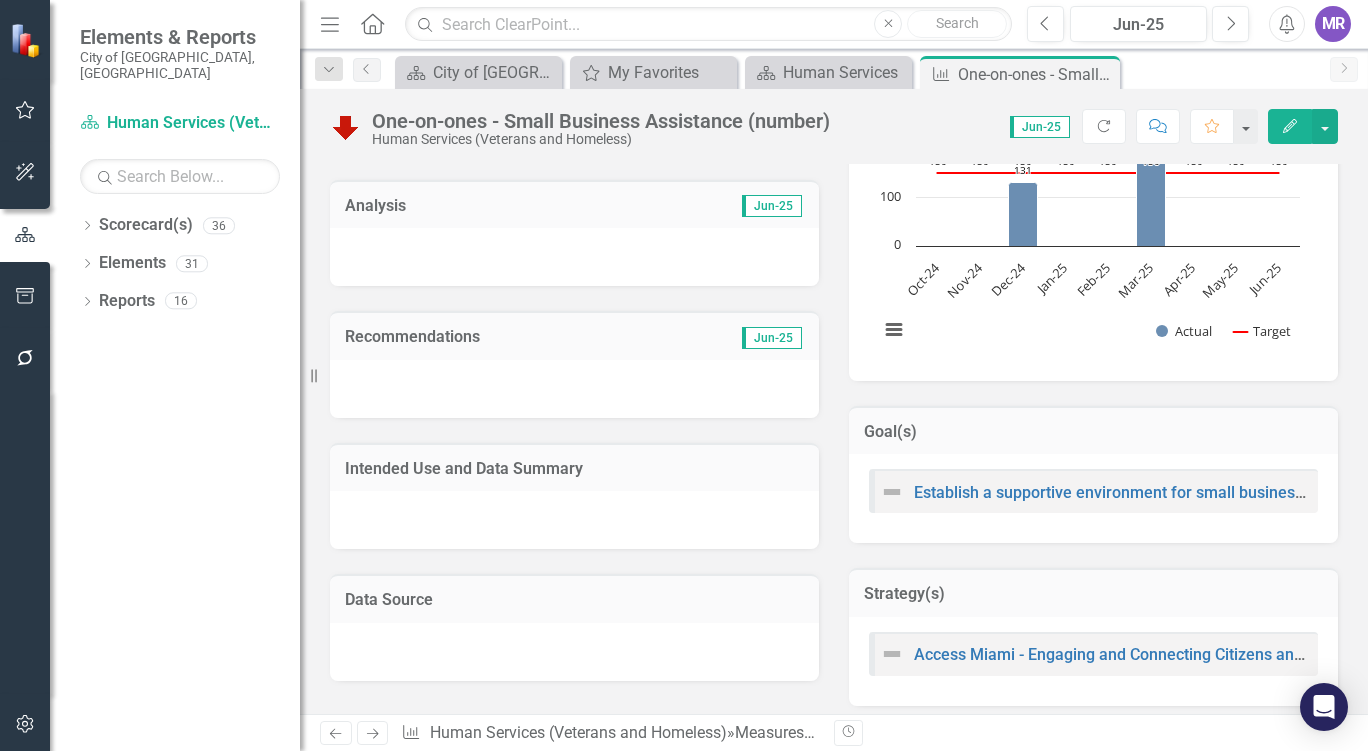 scroll, scrollTop: 497, scrollLeft: 0, axis: vertical 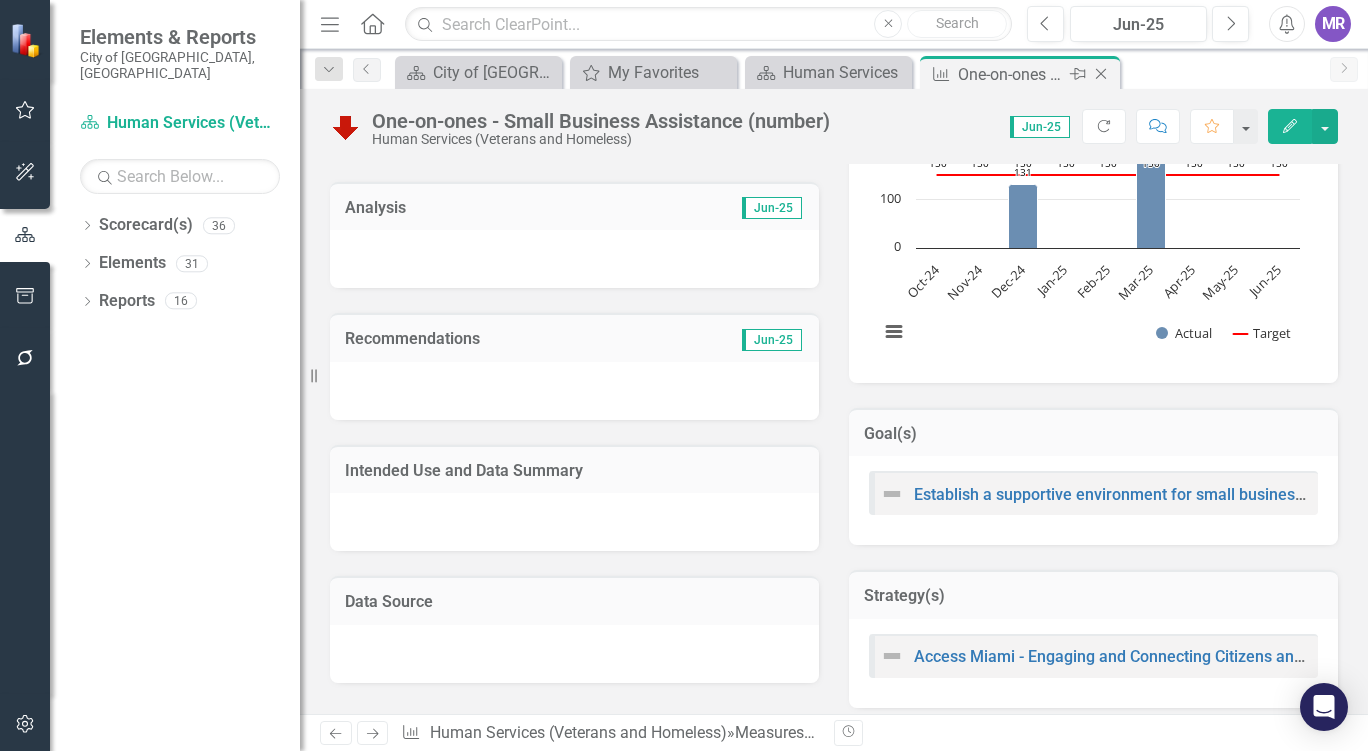 click on "Close" 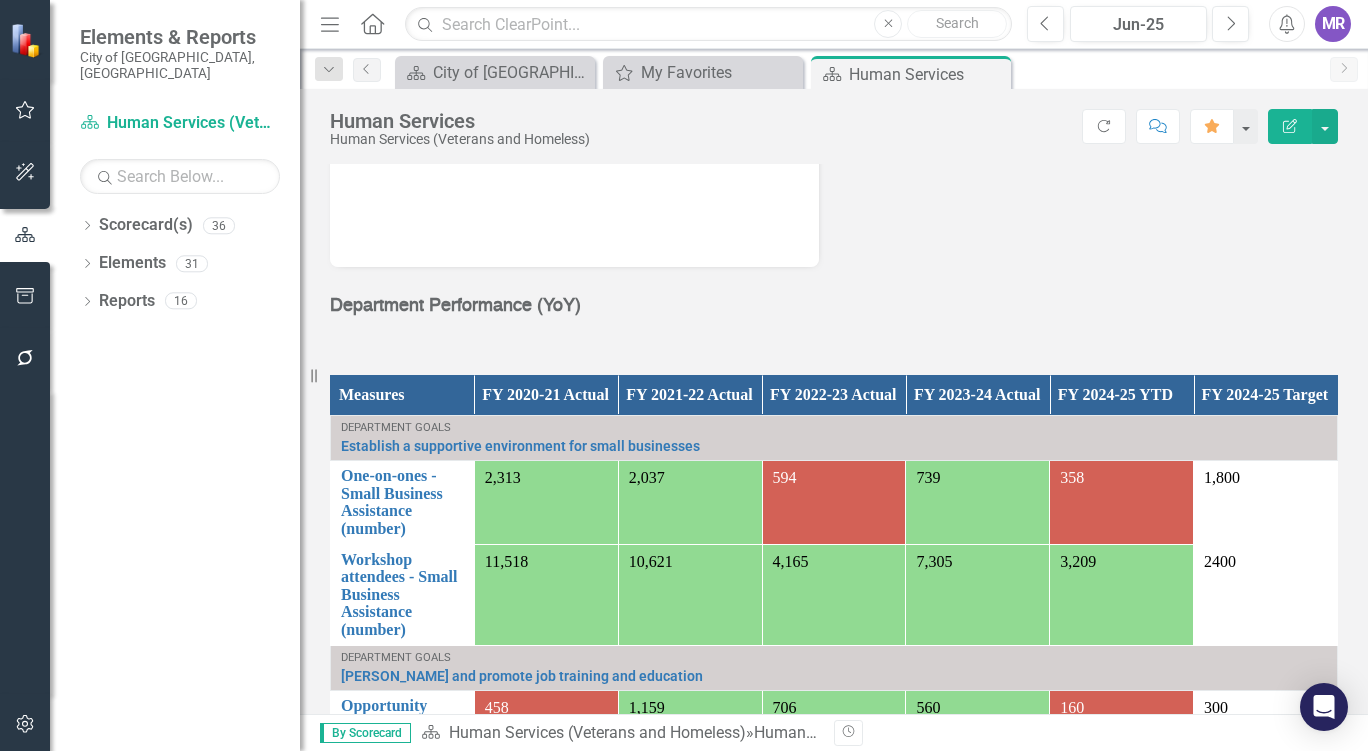 scroll, scrollTop: 1482, scrollLeft: 0, axis: vertical 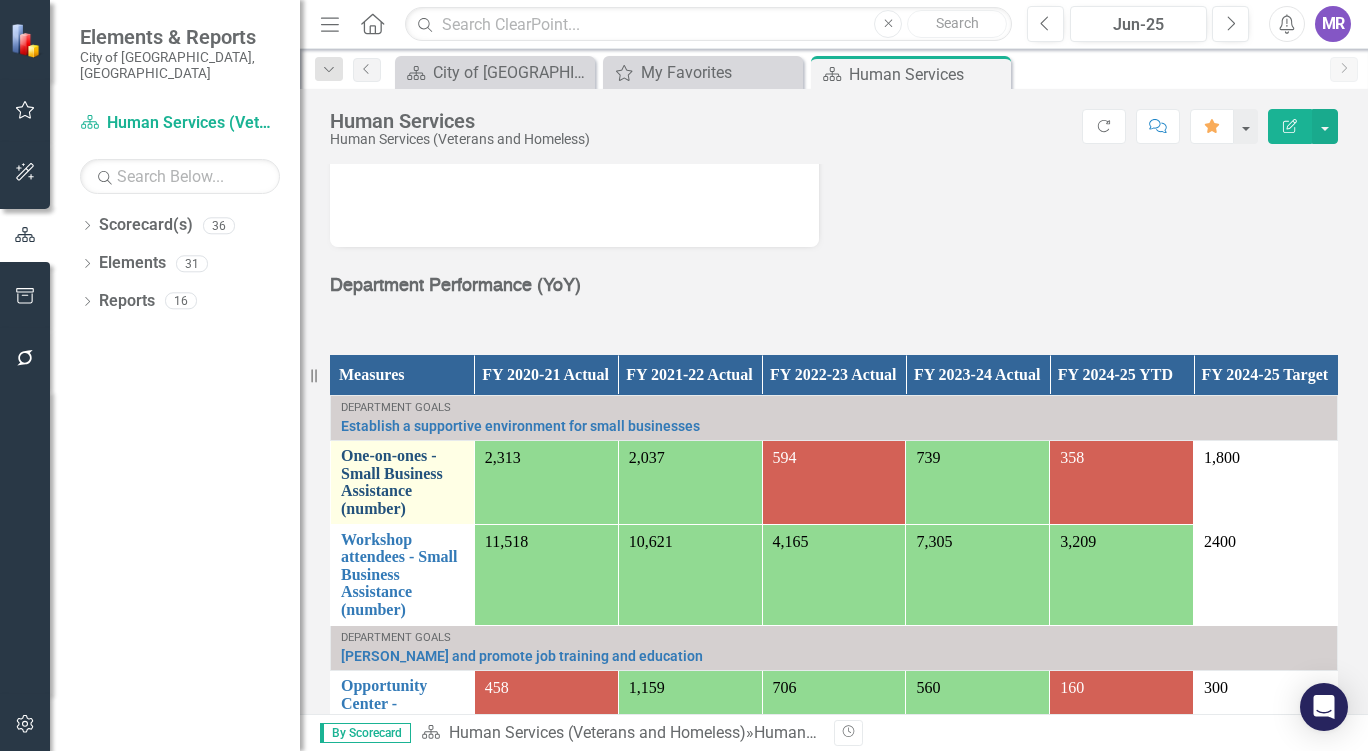click on "One-on-ones - Small Business Assistance (number)" at bounding box center (402, 482) 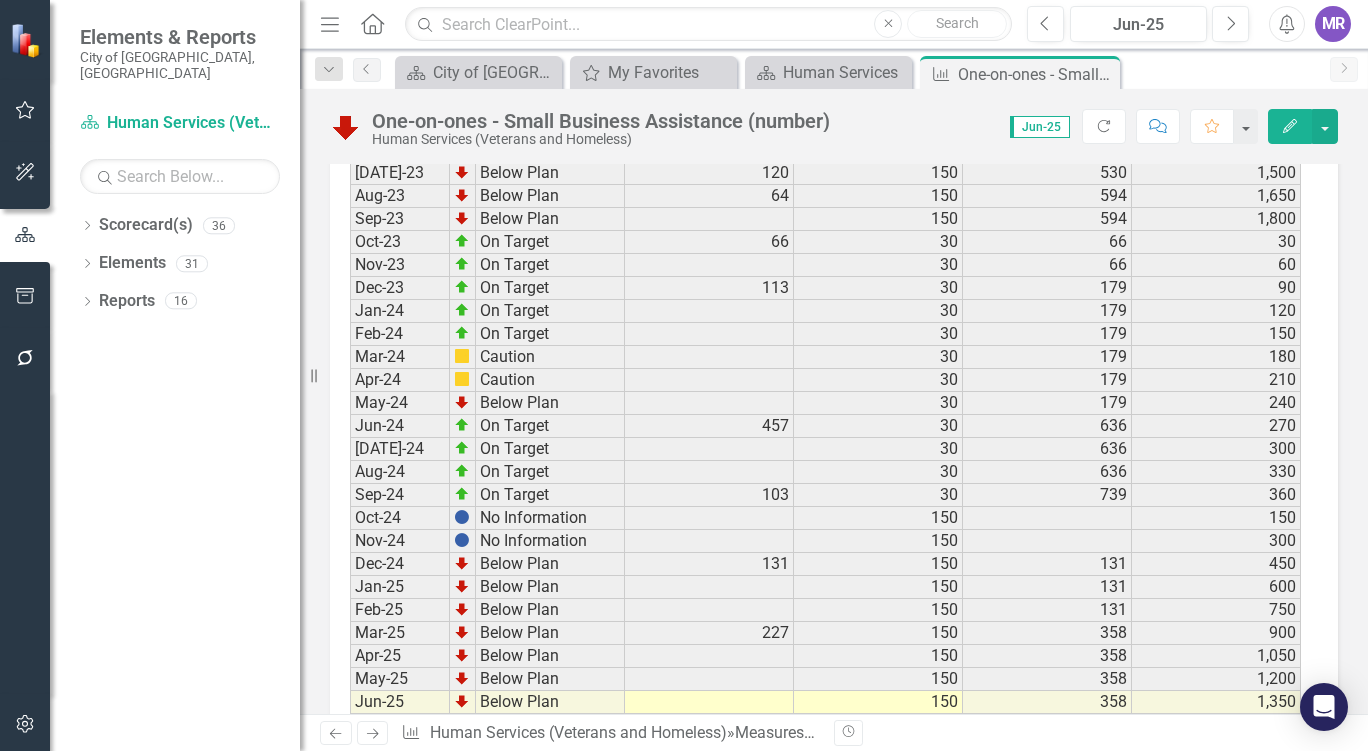 scroll, scrollTop: 2816, scrollLeft: 0, axis: vertical 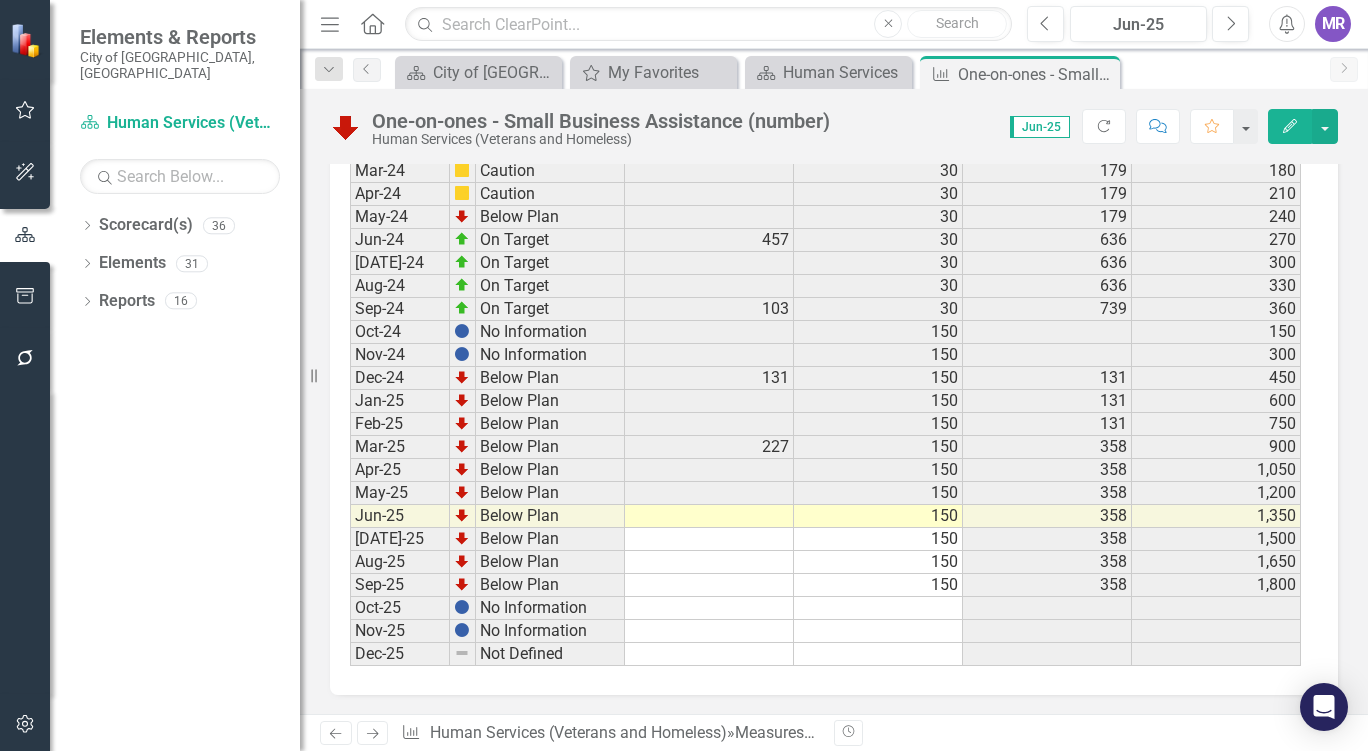 click on "Edit" 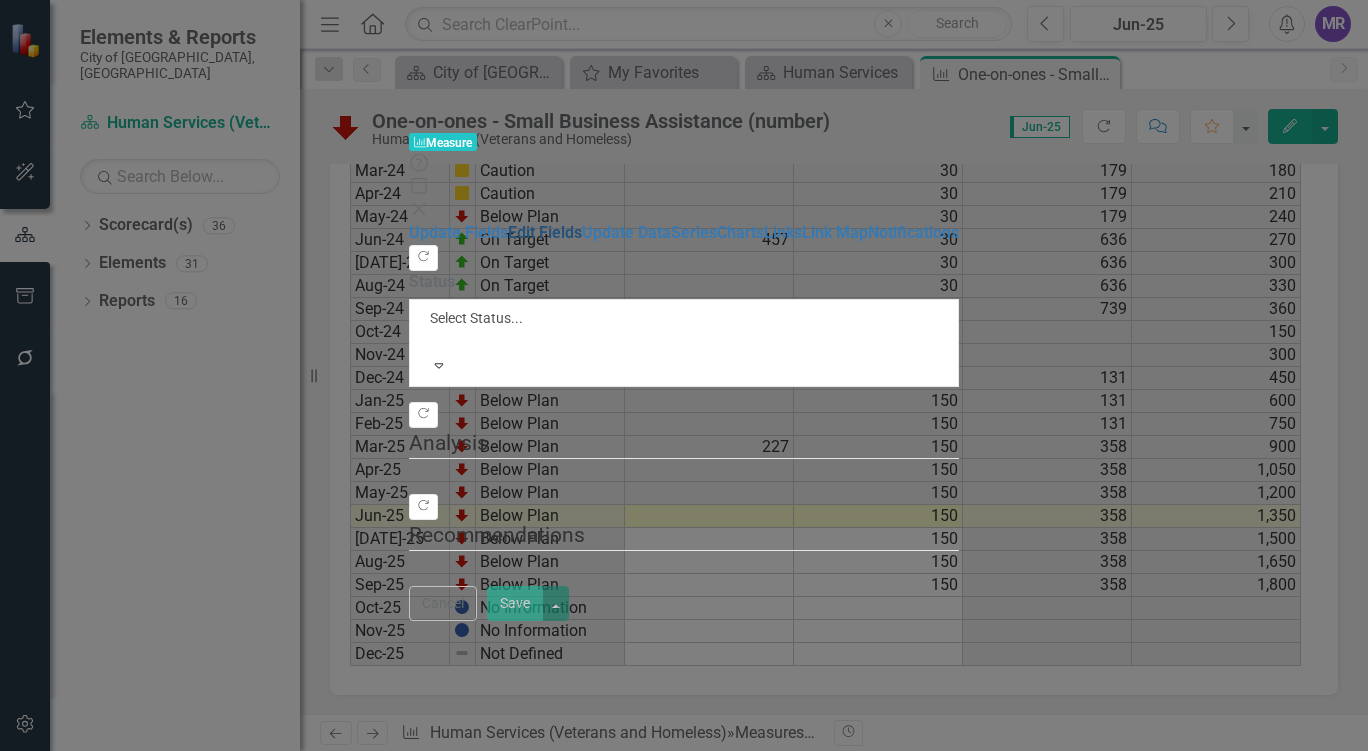 click on "Edit Fields" at bounding box center (545, 232) 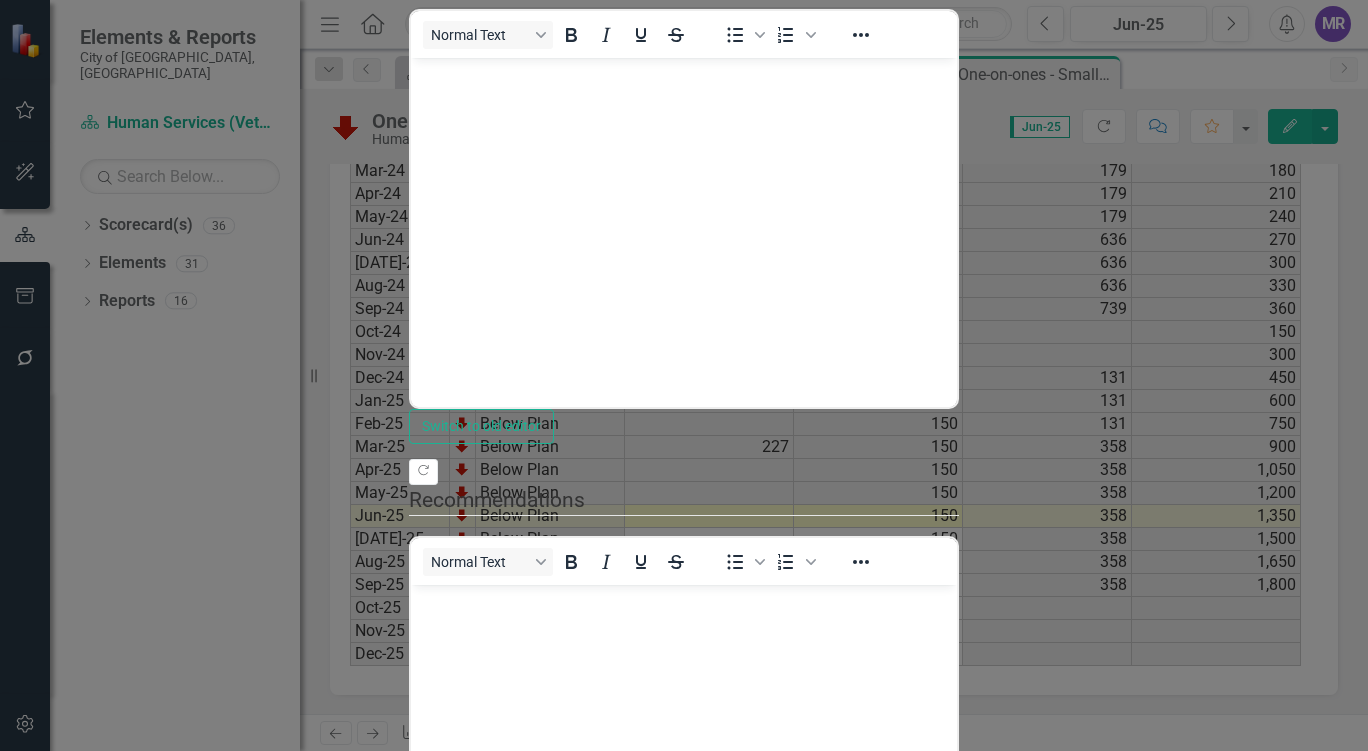 scroll, scrollTop: 0, scrollLeft: 0, axis: both 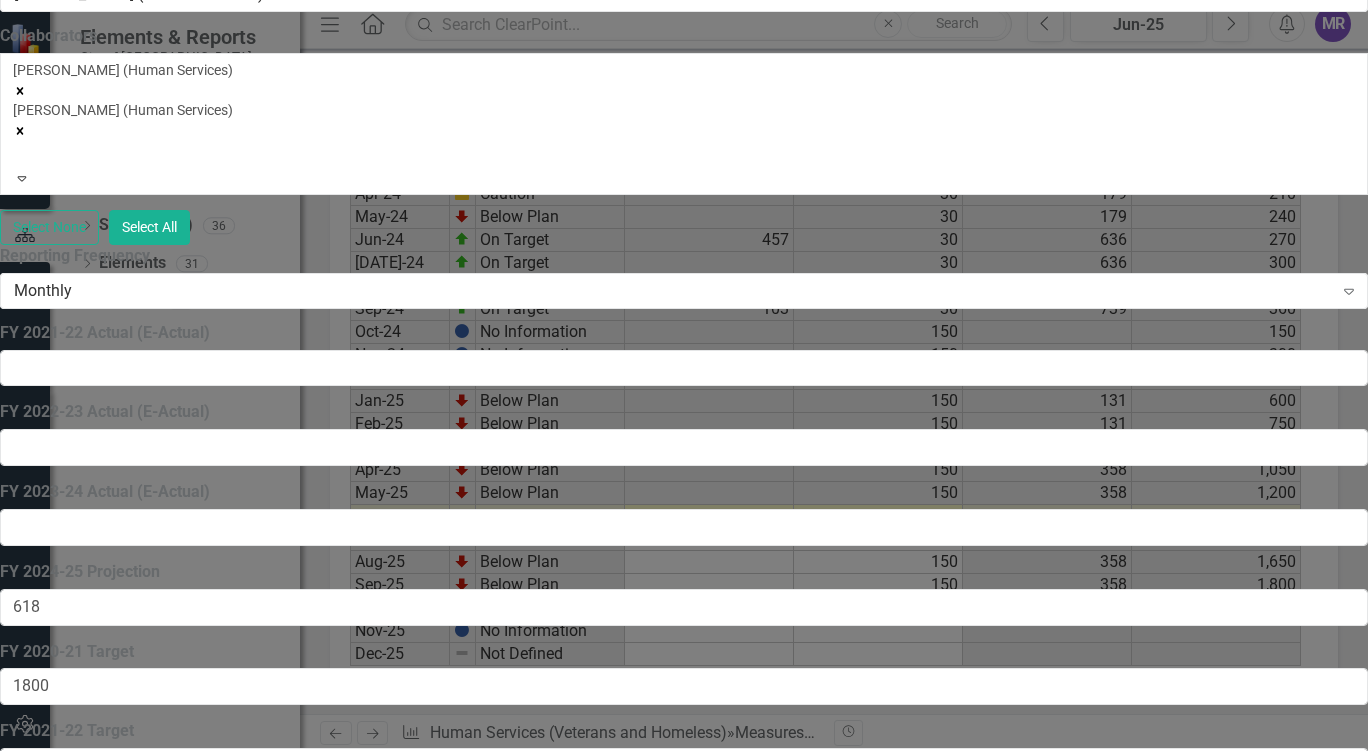 click on "Close" 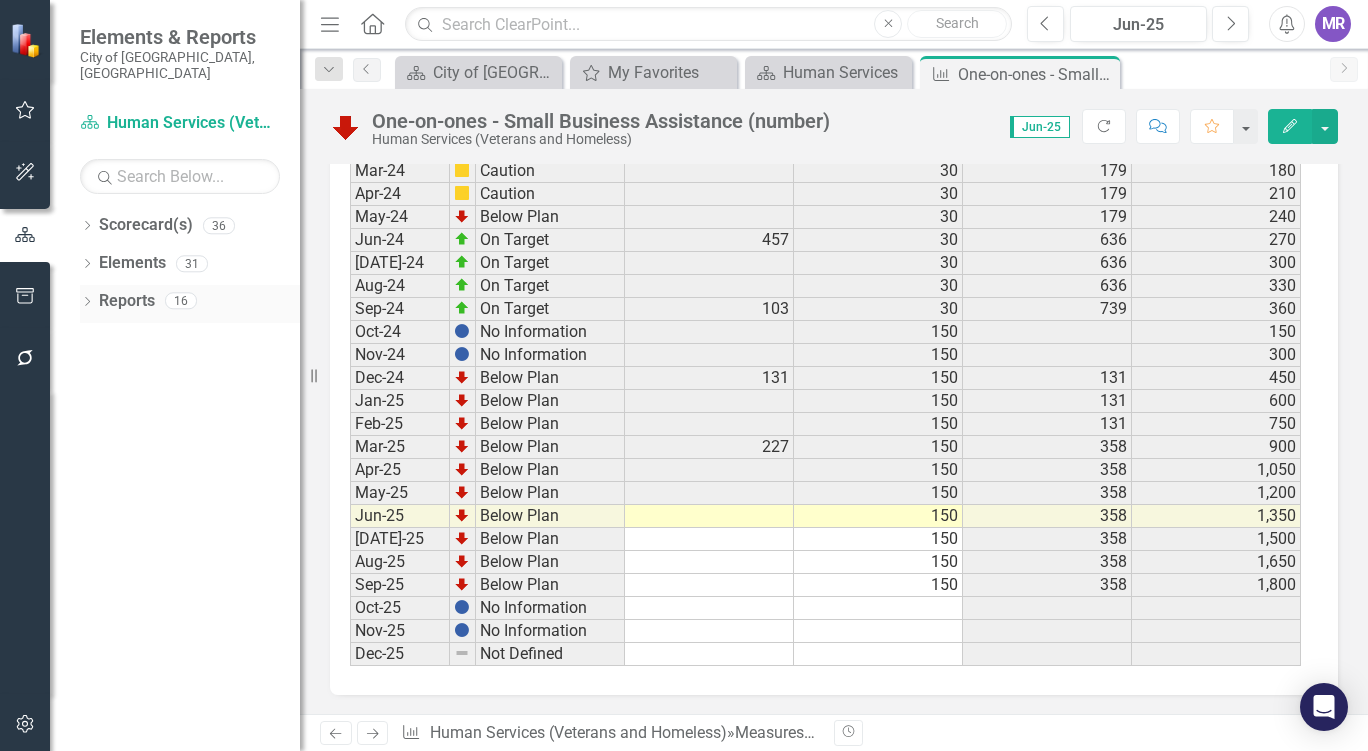 click on "Reports" at bounding box center (127, 301) 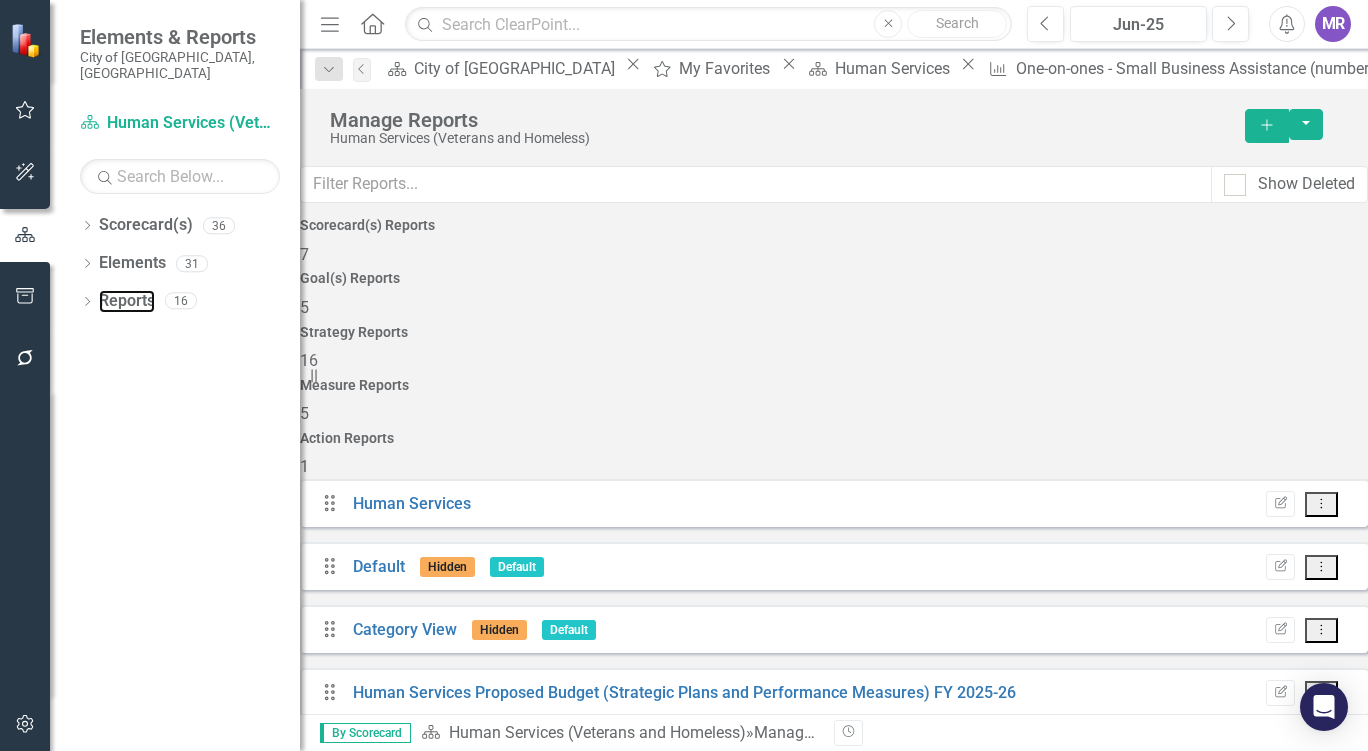scroll, scrollTop: 26, scrollLeft: 0, axis: vertical 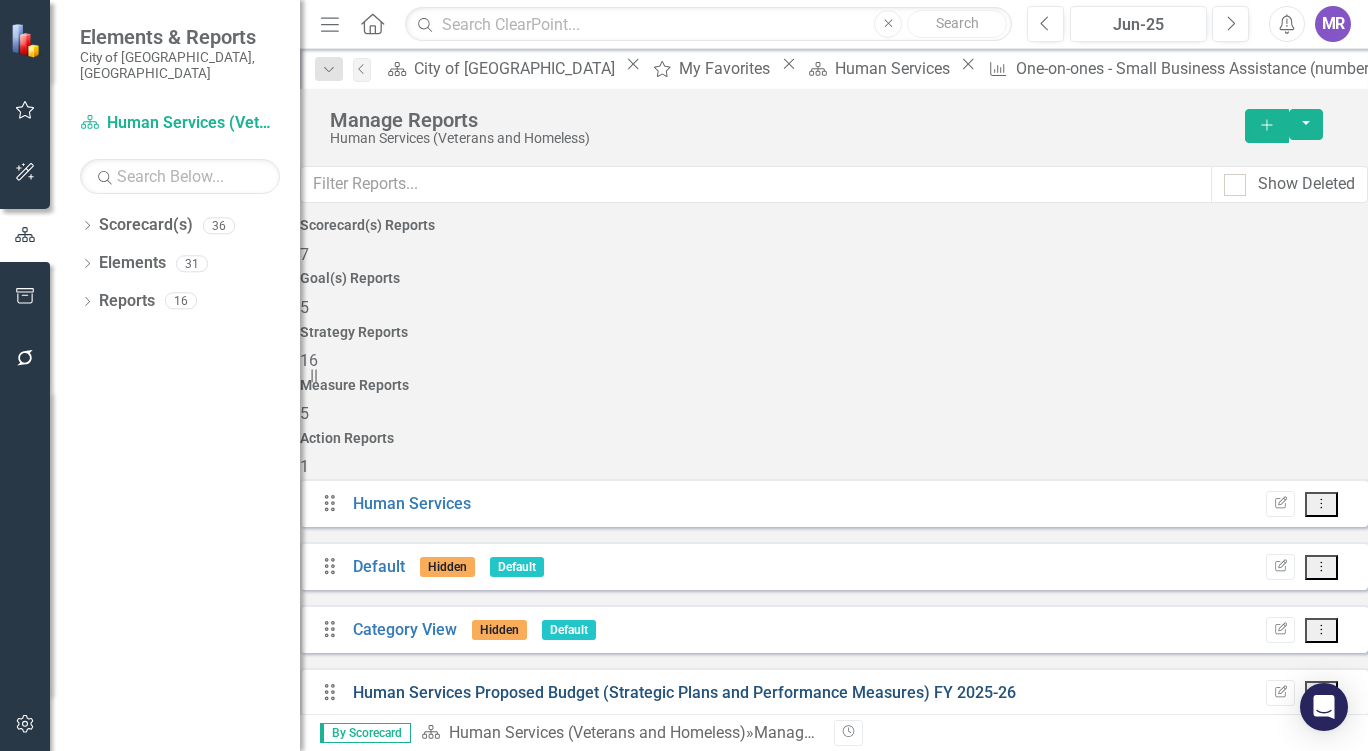 click on "Human Services Proposed Budget (Strategic Plans and Performance Measures) FY 2025-26" at bounding box center (684, 692) 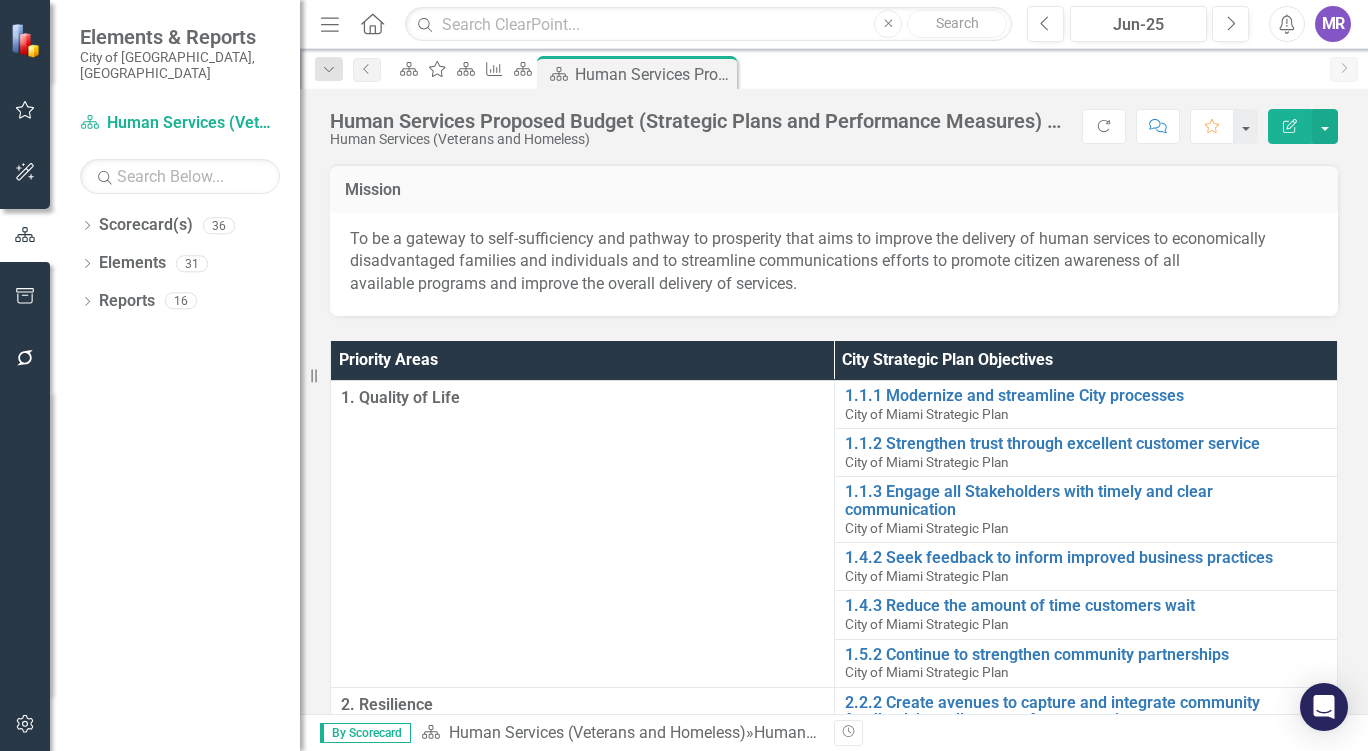 scroll, scrollTop: 80, scrollLeft: 0, axis: vertical 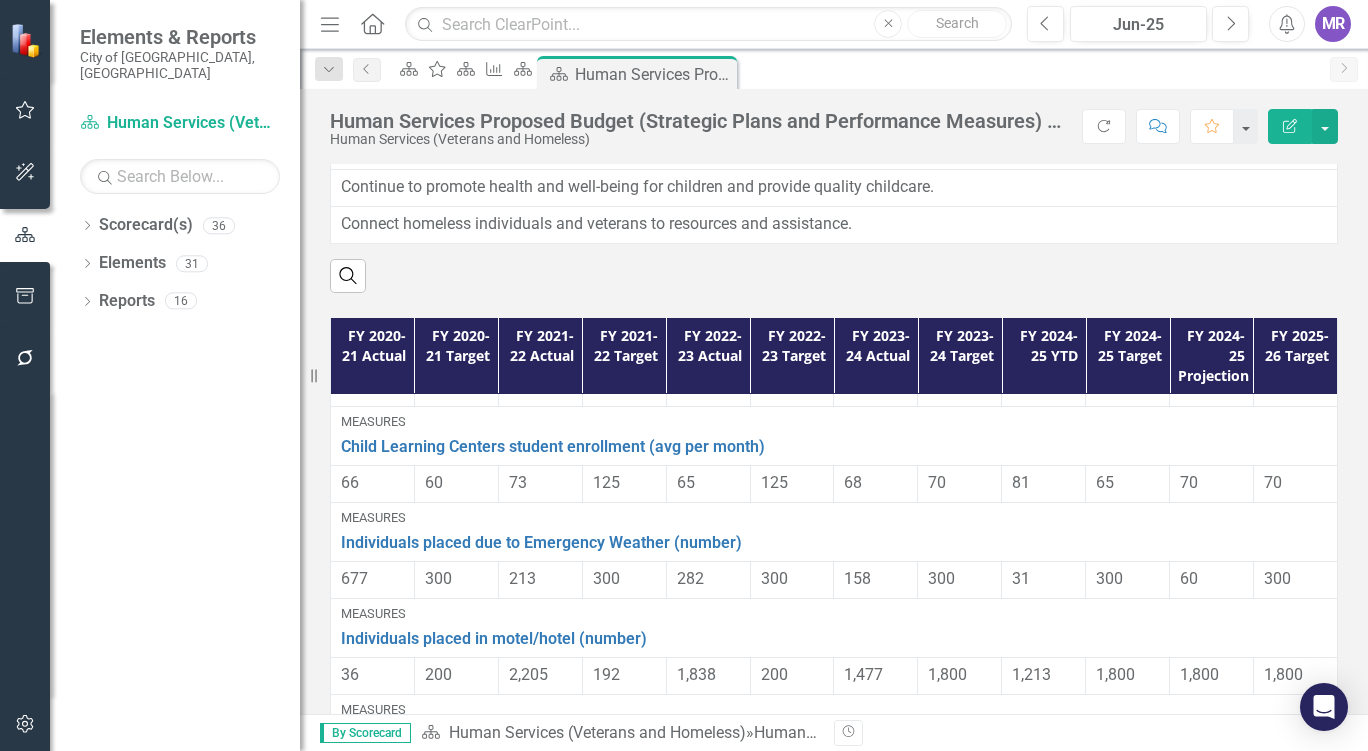 click on "45,000" at bounding box center (1295, 771) 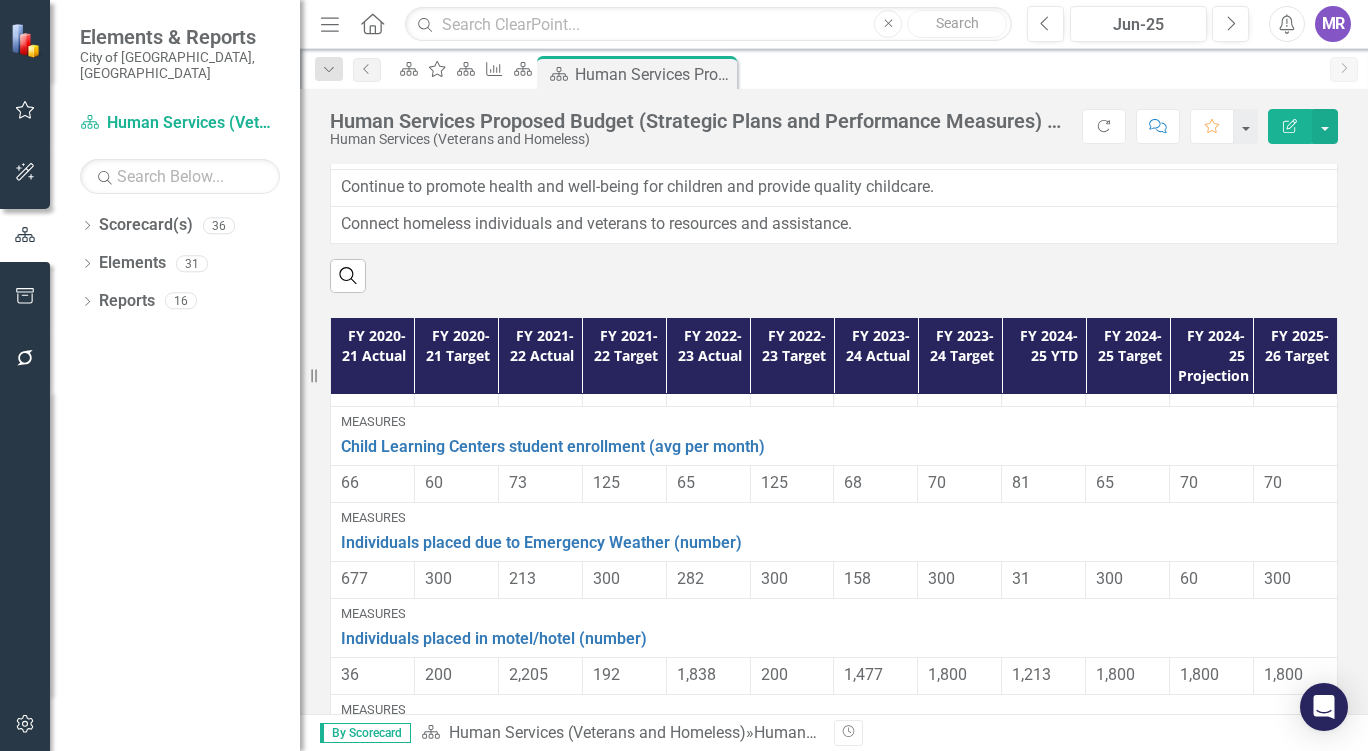 click on "45,000" at bounding box center [1295, 771] 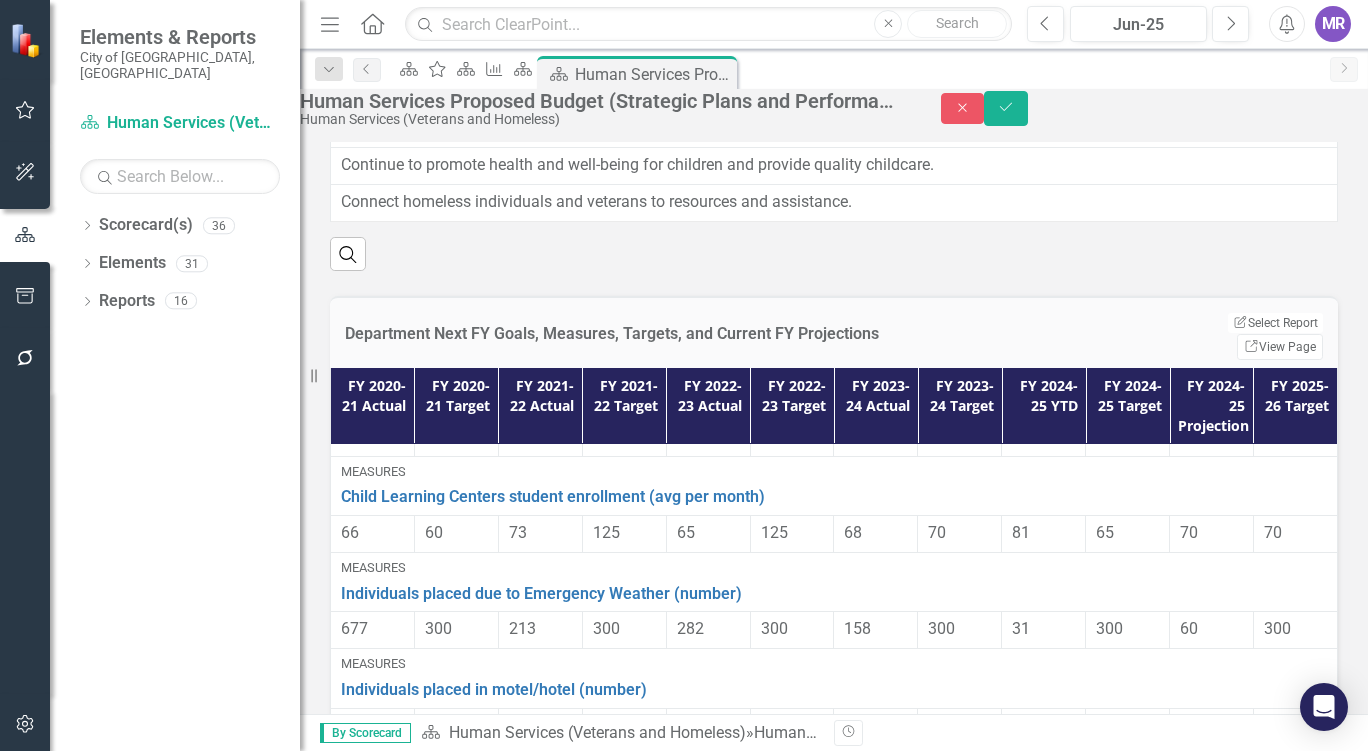 click on "1,800" at bounding box center [1295, 726] 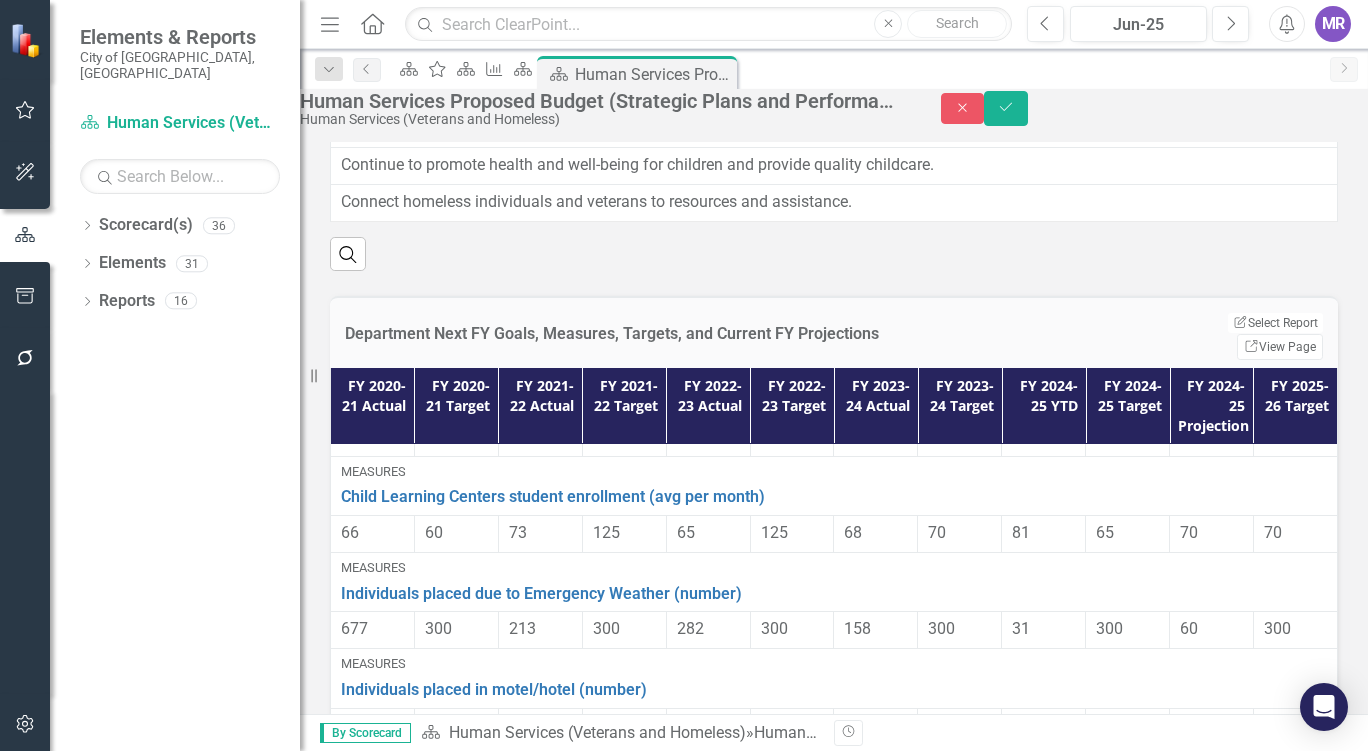 click on "FY 2020-21 Actual FY 2020-21 Target FY 2021-22 Actual FY 2021-22 Target FY 2022-23 Actual FY 2022-23 Target FY 2023-24 Actual FY 2023-24 Target FY 2024-25 YTD FY 2024-25 Target FY 2024-25 Projection FY 2025-26 Target Goal(s) Establish a supportive environment for small businesses Edit Edit Goal(s) Link Open Element Measures One-on-ones - Small Business Assistance (number) Edit Edit Measure Link Open Element 2,313 1,800 2,037 1,800 594 1,800 739 1,800 358 1,800 618 1,000 Measures Workshop attendees - Small Business Assistance (number) Edit Edit Measure Link Open Element 11,518 2,400 10,621 2,400 4,165 2,400 7,305 2,400 3,209 2400 3,200 5,000 Goal(s) [PERSON_NAME] and promote job training and education Edit Edit Goal(s) Link Open Element Measures Opportunity Center - Employer job orders (number) Edit Edit Measure Link Open Element 458 1,000 1,159 240 706 240 560 360 160 300 90 300 Measures Opportunity center employment placements (number) Edit Edit Measure Link Open Element 84 1,000 488 454 521 500 563 540 466 500 242" at bounding box center [834, 674] 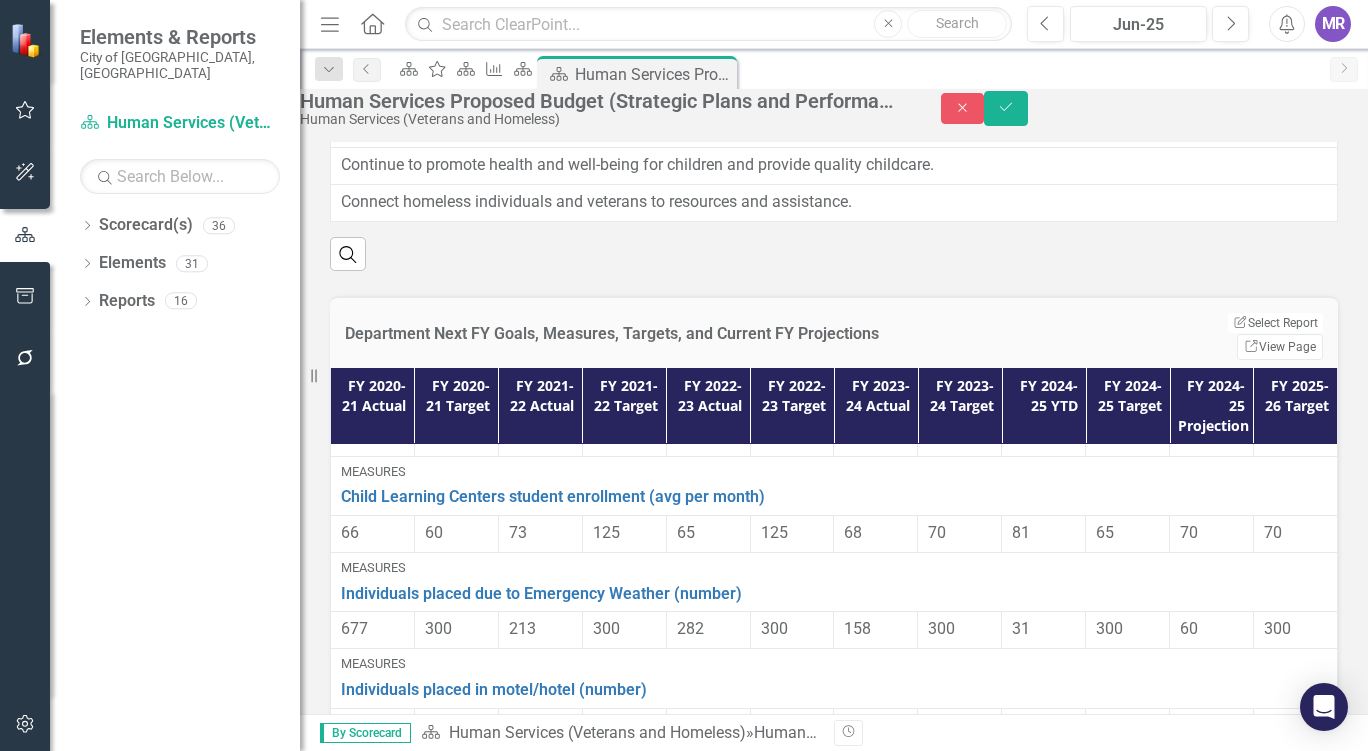 type on "7000" 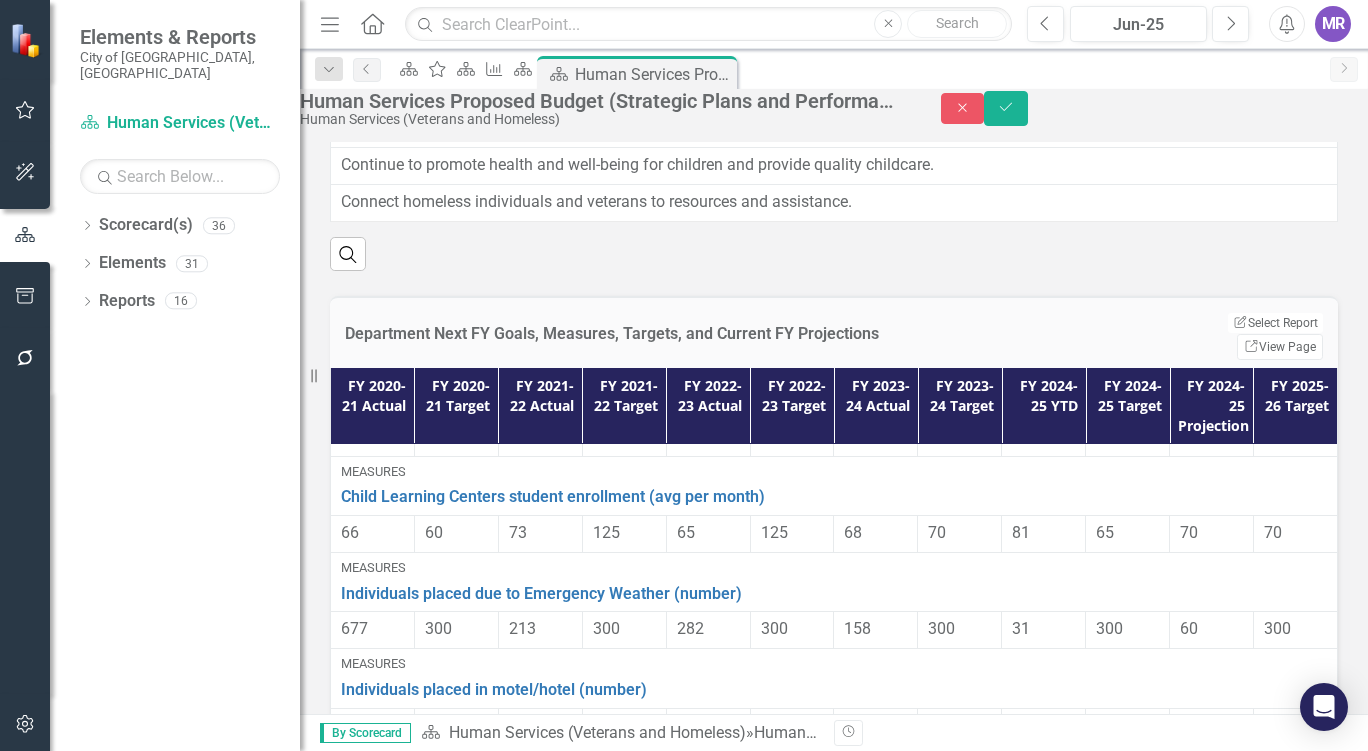 click on "FY 2020-21 Actual FY 2020-21 Target FY 2021-22 Actual FY 2021-22 Target FY 2022-23 Actual FY 2022-23 Target FY 2023-24 Actual FY 2023-24 Target FY 2024-25 YTD FY 2024-25 Target FY 2024-25 Projection FY 2025-26 Target Goal(s) Establish a supportive environment for small businesses Edit Edit Goal(s) Link Open Element Measures One-on-ones - Small Business Assistance (number) Edit Edit Measure Link Open Element 2,313 1,800 2,037 1,800 594 1,800 739 1,800 358 1,800 618 1,000 Measures Workshop attendees - Small Business Assistance (number) Edit Edit Measure Link Open Element 11,518 2,400 10,621 2,400 4,165 2,400 7,305 2,400 3,209 2400 3,200 5,000 Goal(s) [PERSON_NAME] and promote job training and education Edit Edit Goal(s) Link Open Element Measures Opportunity Center - Employer job orders (number) Edit Edit Measure Link Open Element 458 1,000 1,159 240 706 240 560 360 160 300 90 300 Measures Opportunity center employment placements (number) Edit Edit Measure Link Open Element 84 1,000 488 454 521 500 563 540 466 500 242" at bounding box center (834, 674) 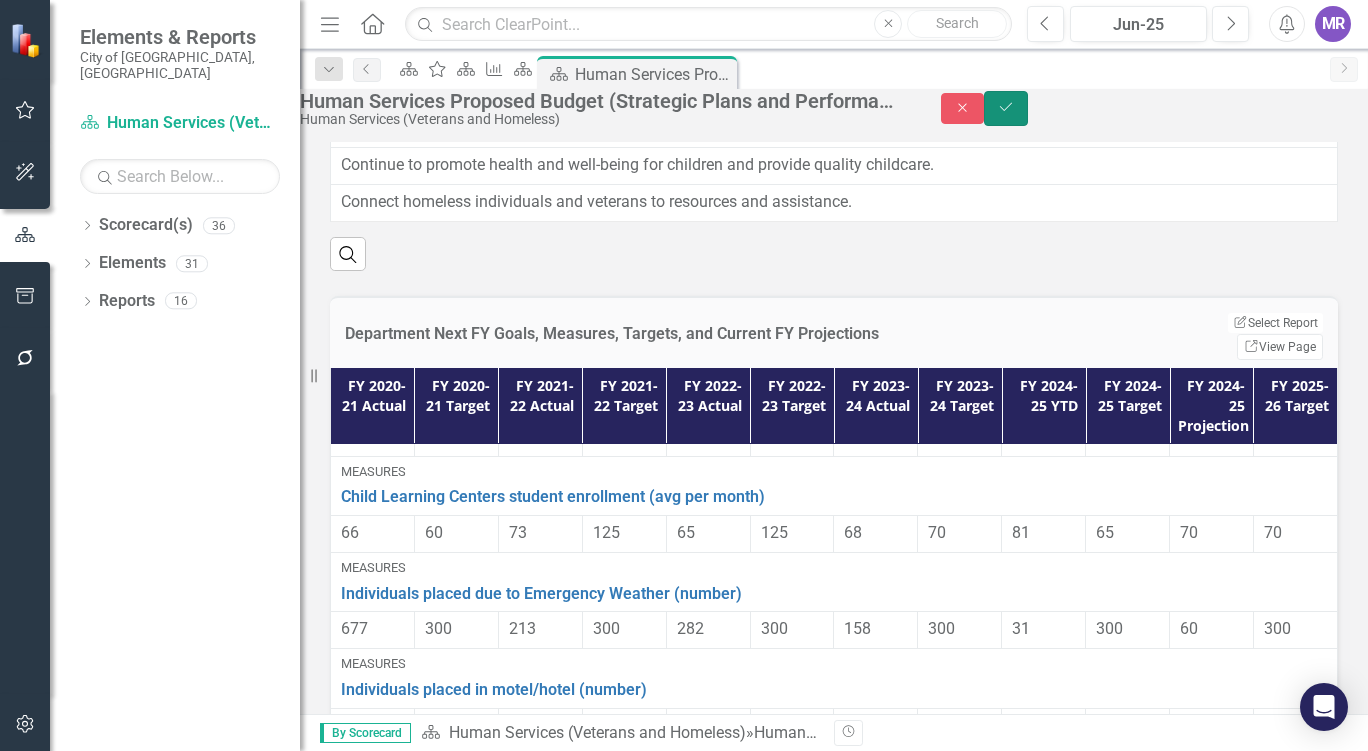 click on "Save" 